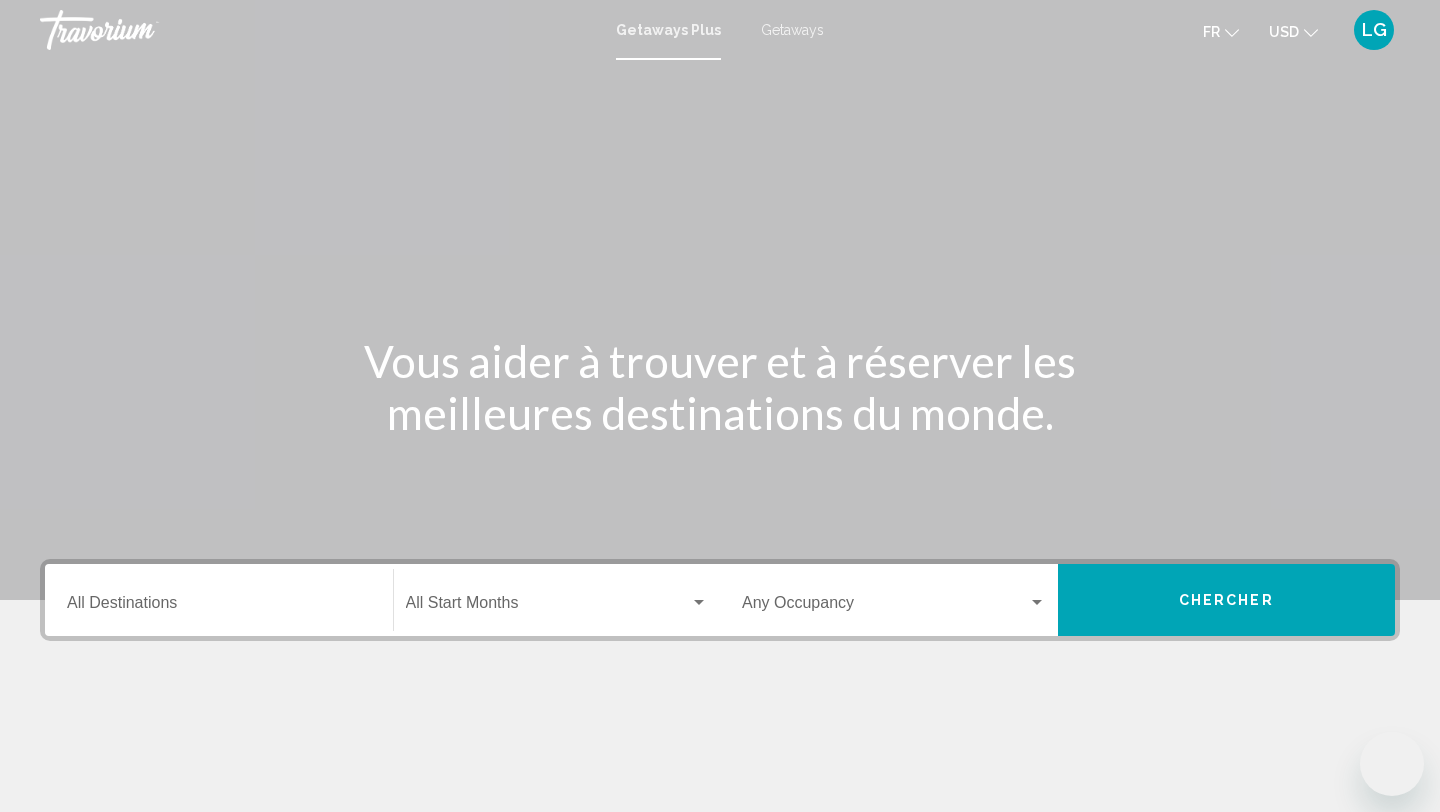 scroll, scrollTop: 0, scrollLeft: 0, axis: both 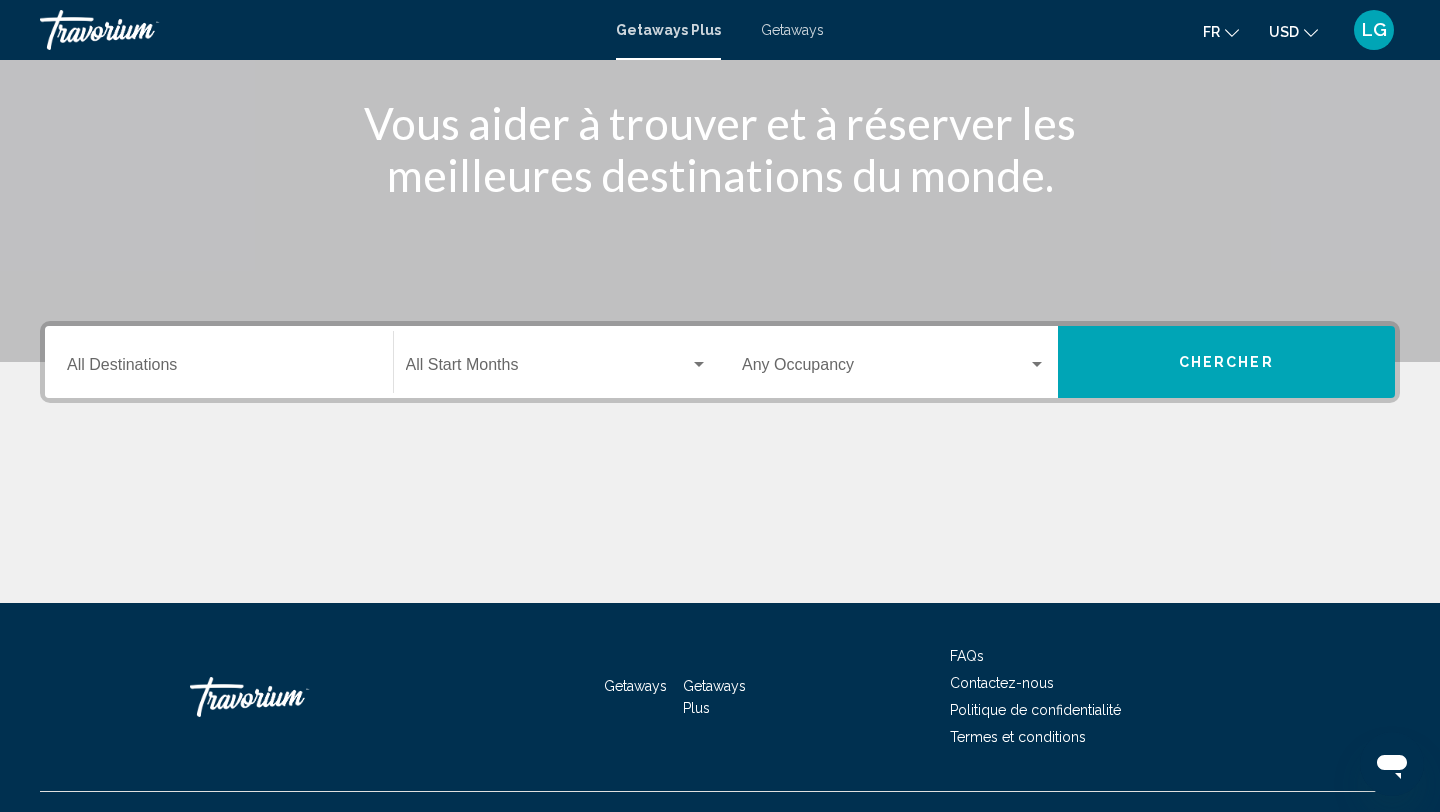 click at bounding box center (548, 369) 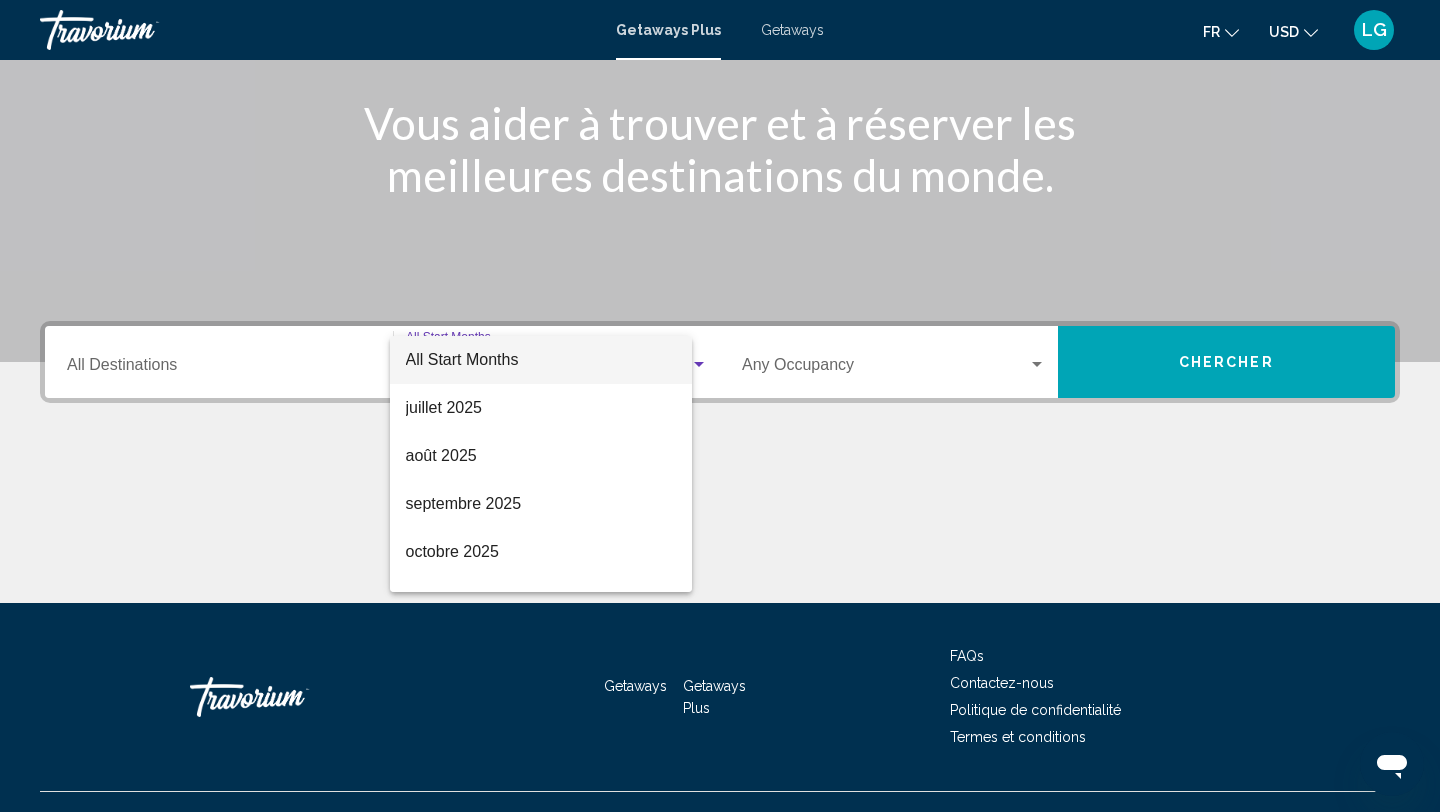 scroll, scrollTop: 274, scrollLeft: 0, axis: vertical 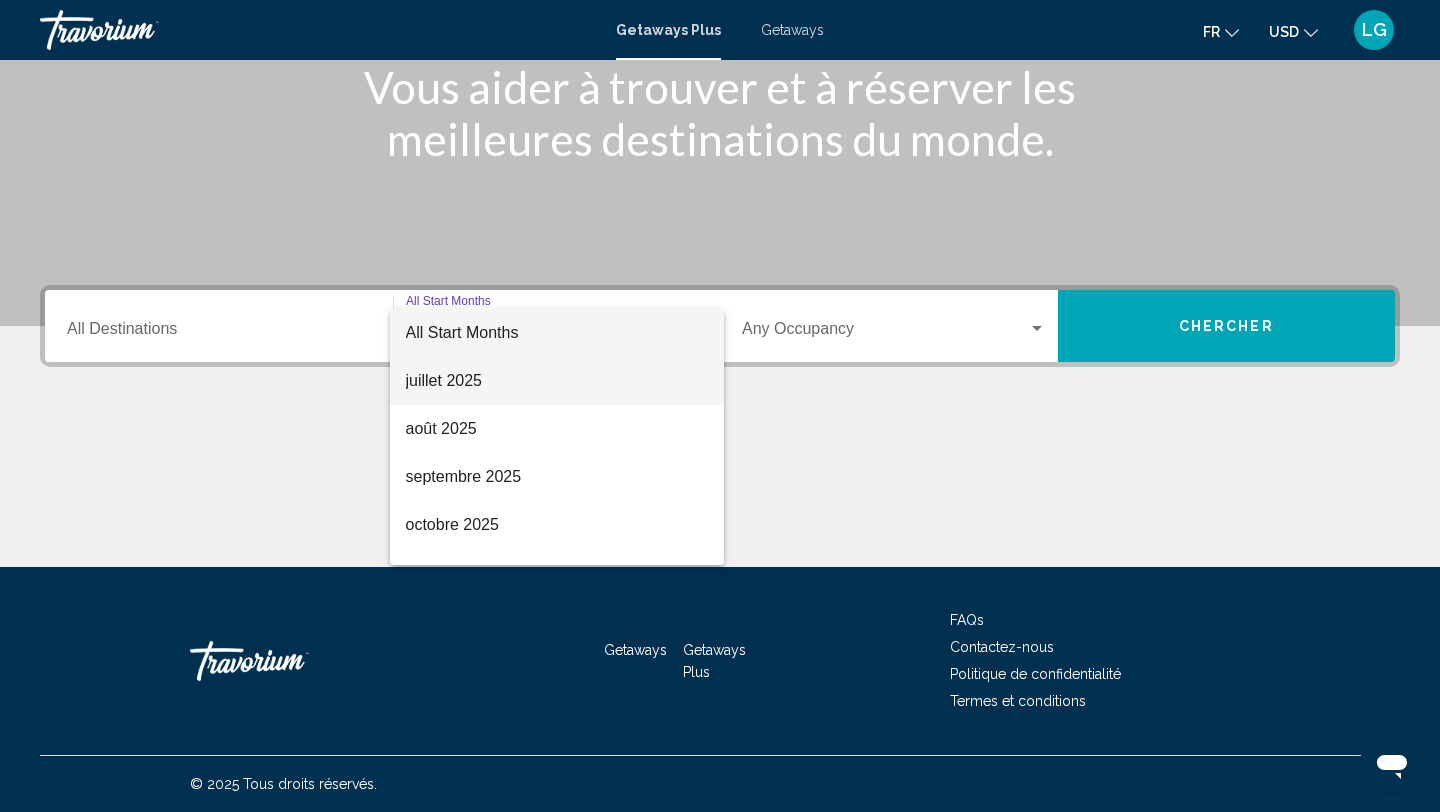 click on "juillet 2025" at bounding box center (557, 381) 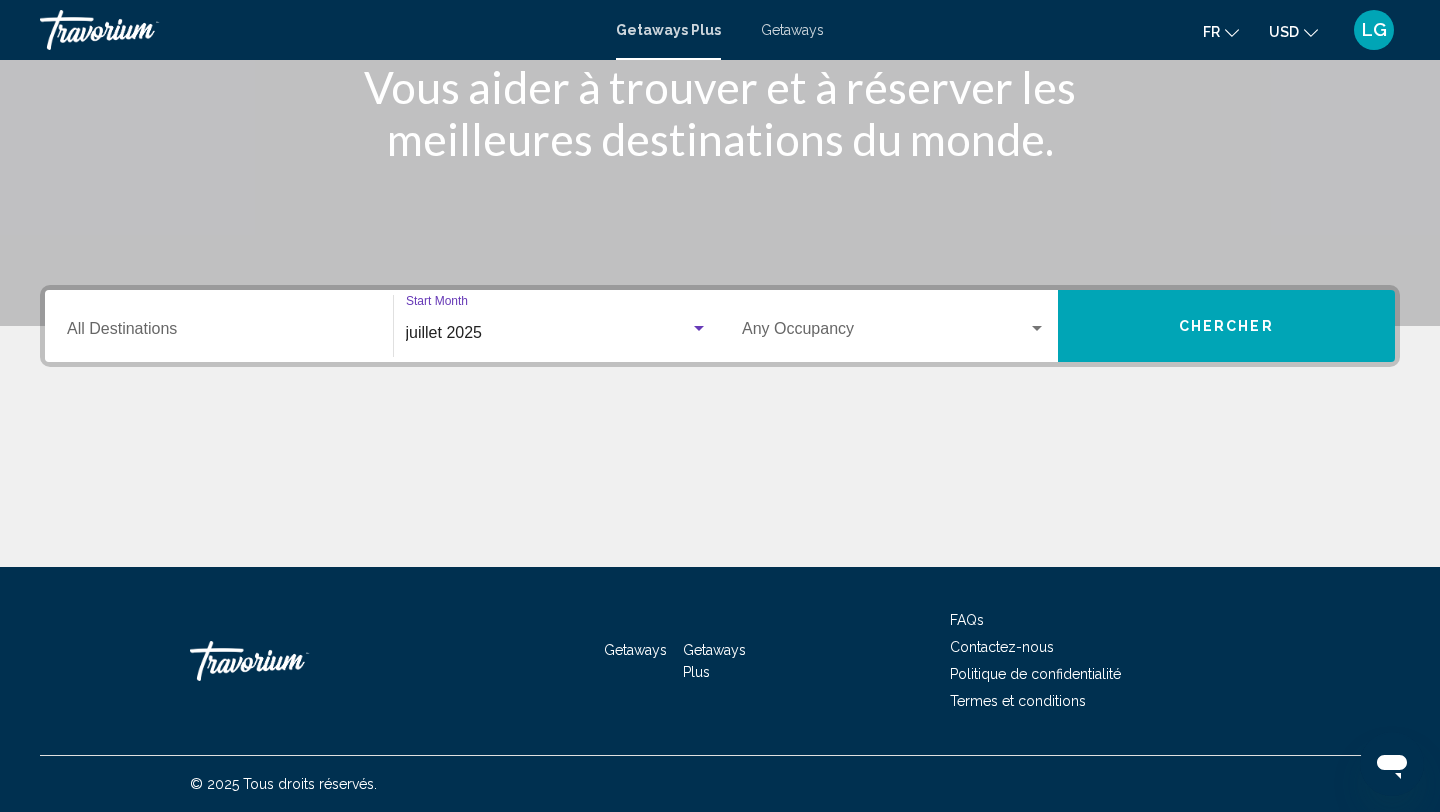 click at bounding box center (1037, 328) 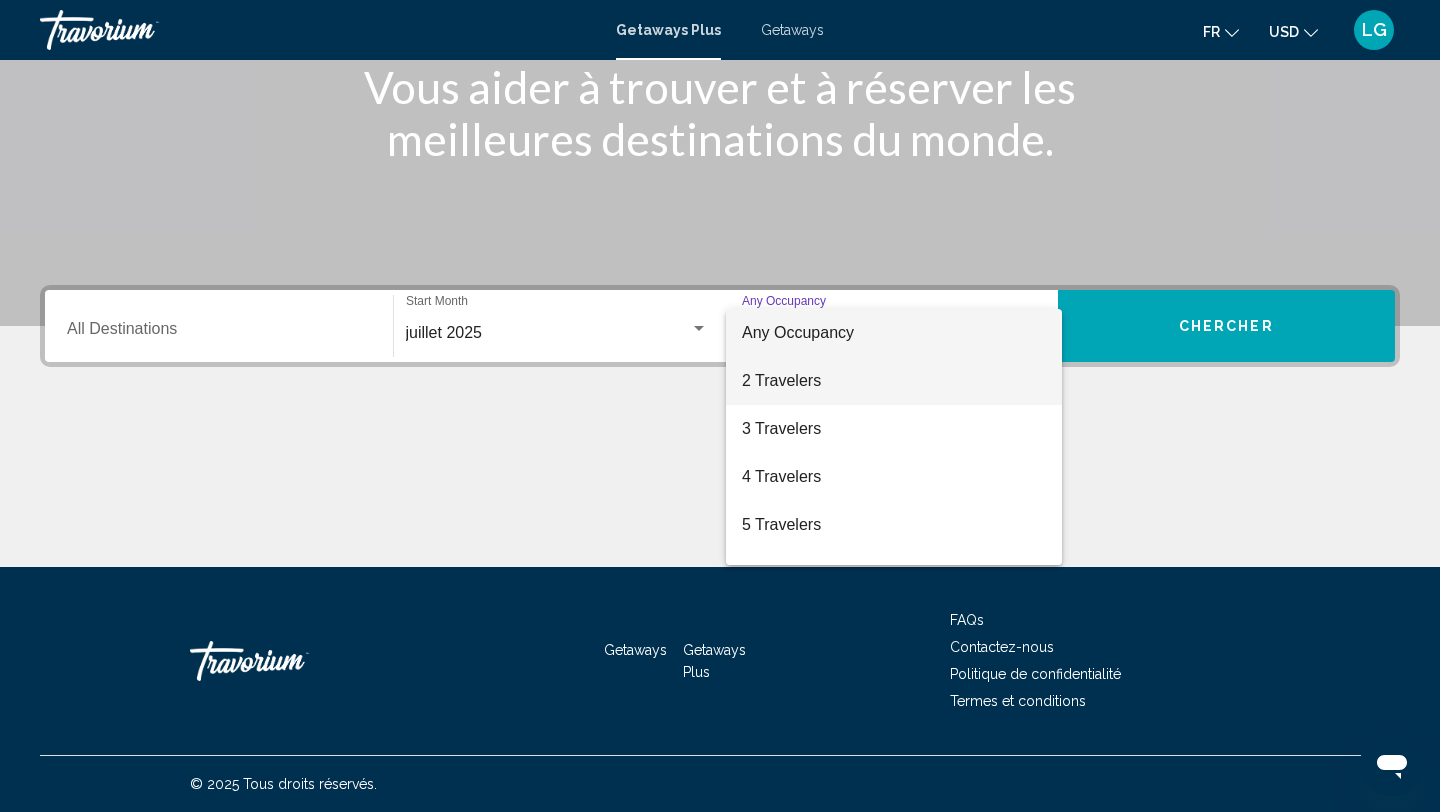 click on "2 Travelers" at bounding box center (894, 381) 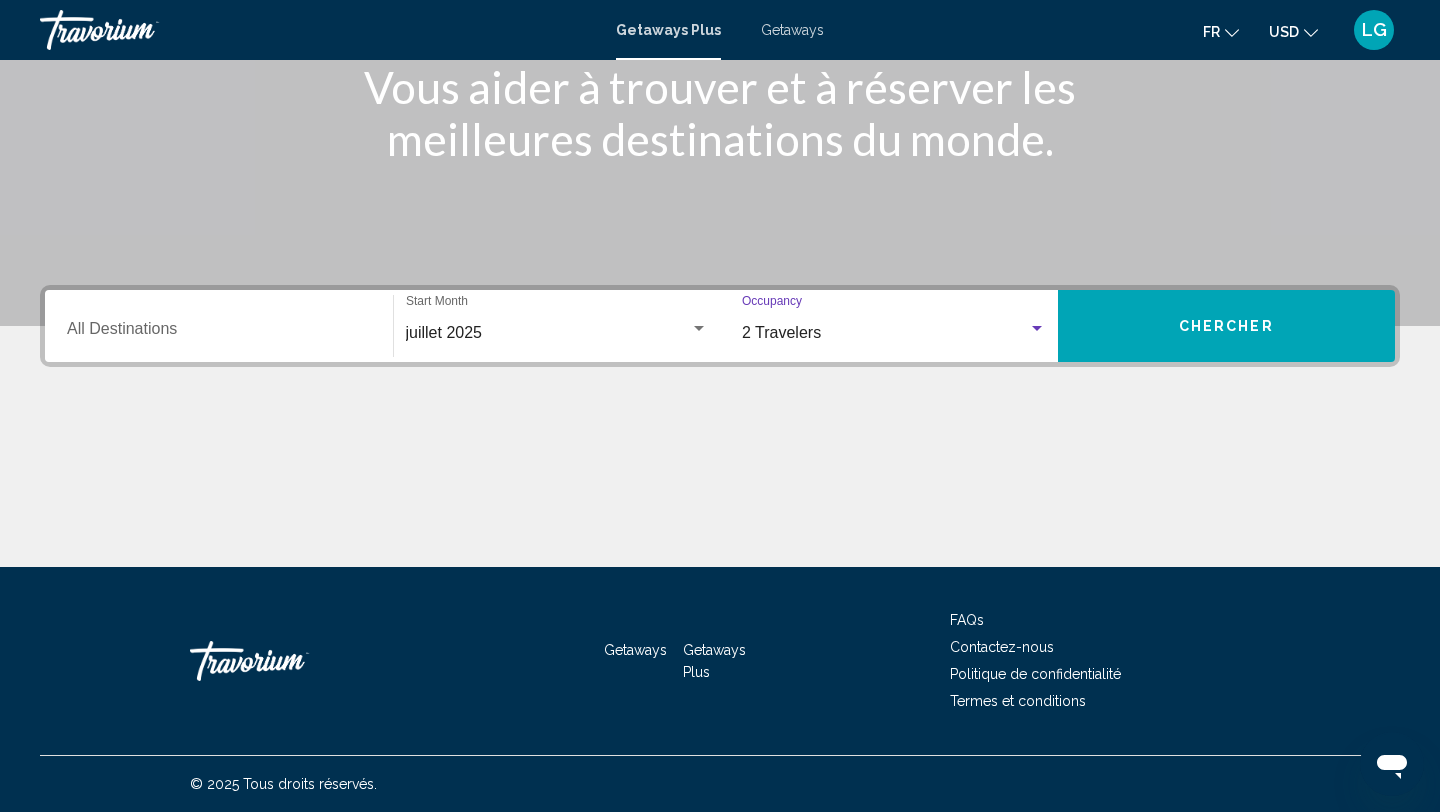 click on "Chercher" at bounding box center (1227, 326) 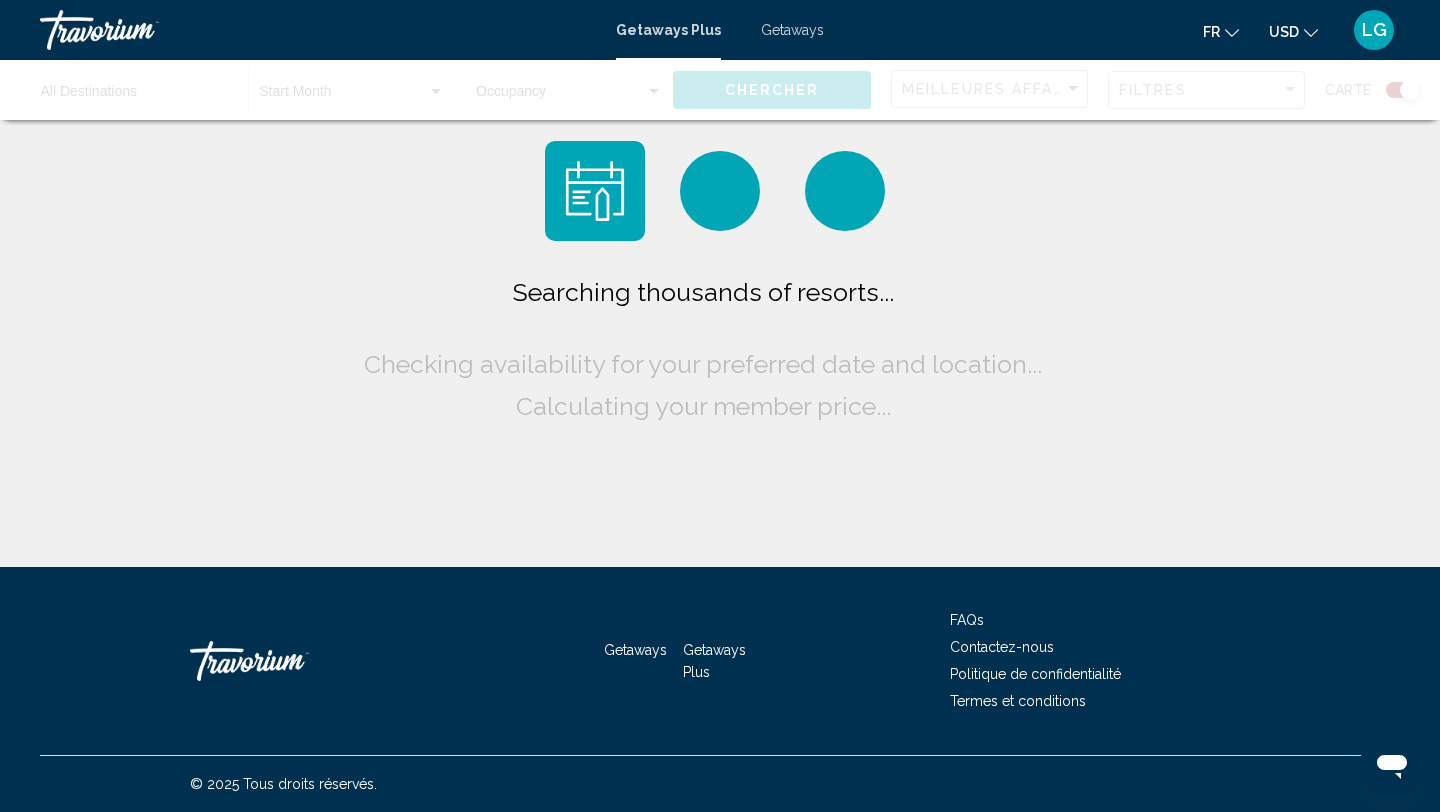 scroll, scrollTop: 0, scrollLeft: 0, axis: both 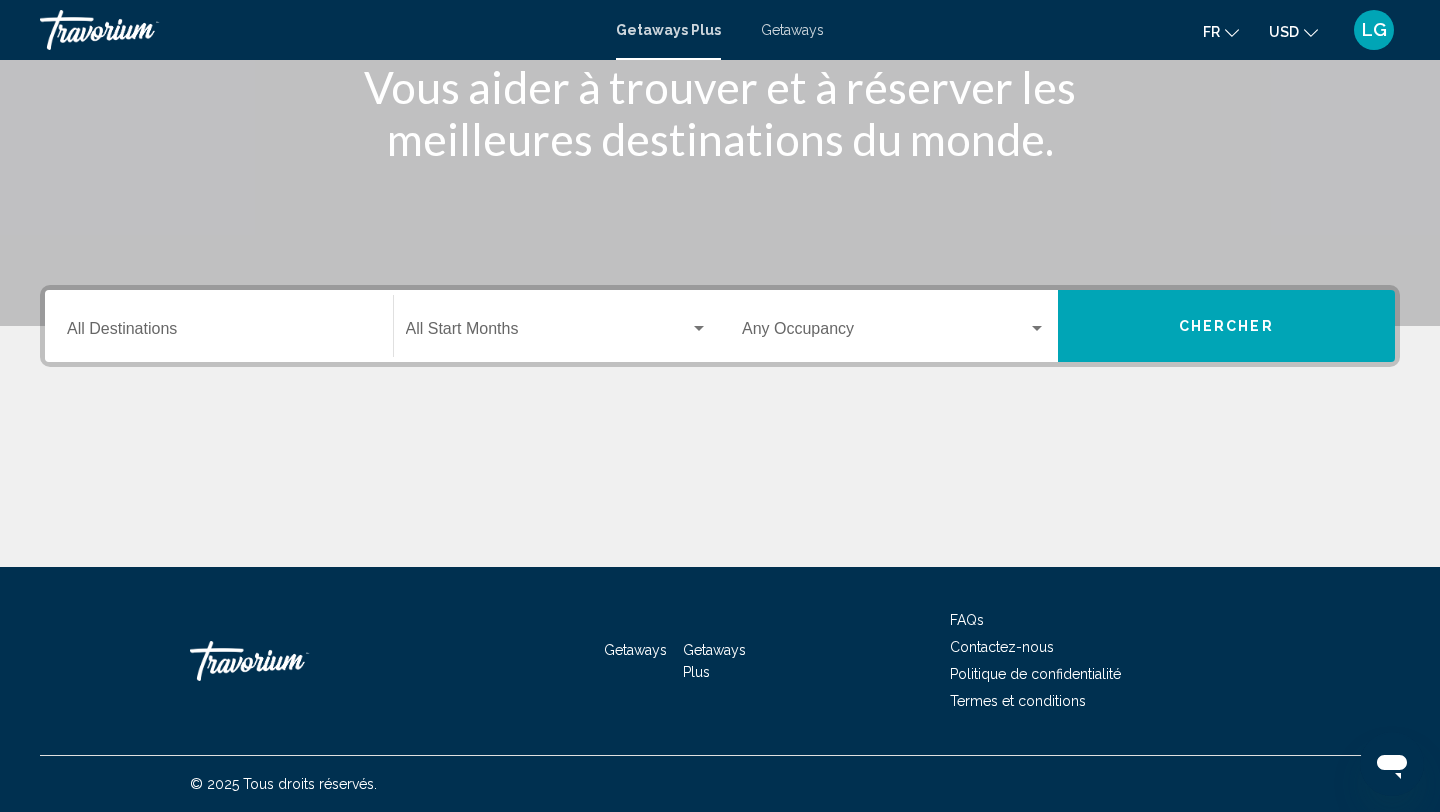 click at bounding box center (548, 333) 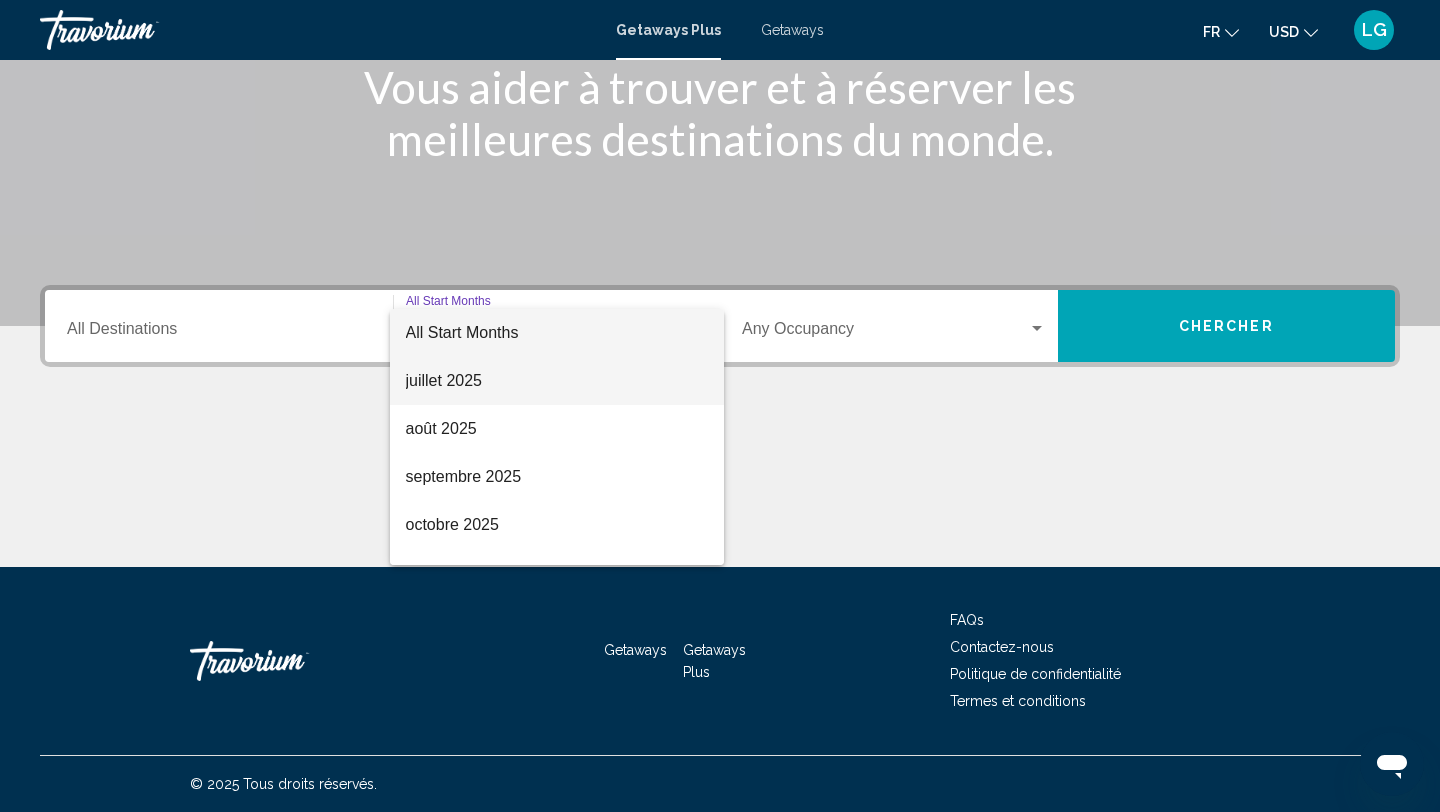 click on "juillet 2025" at bounding box center [557, 381] 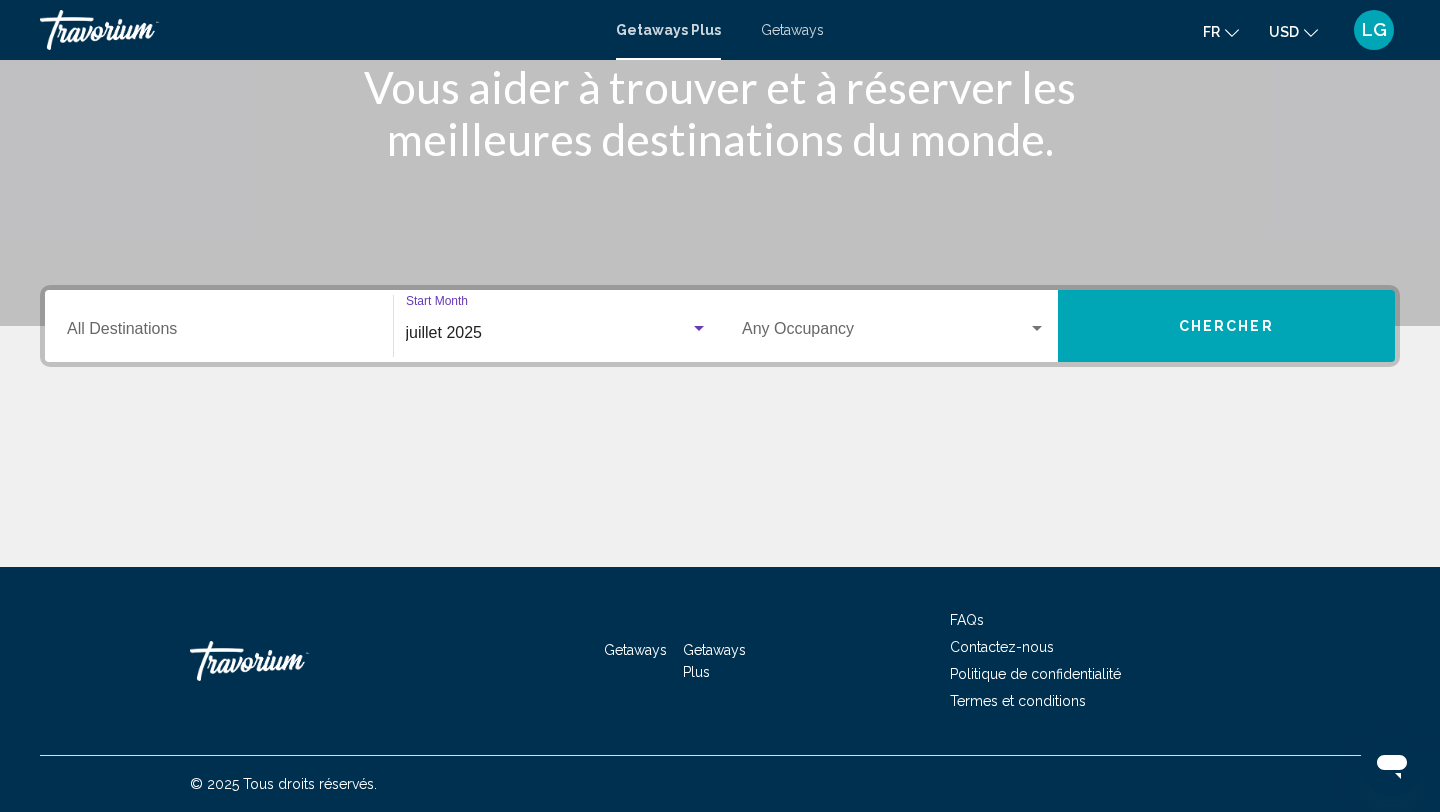 click on "Occupancy Any Occupancy" at bounding box center (894, 326) 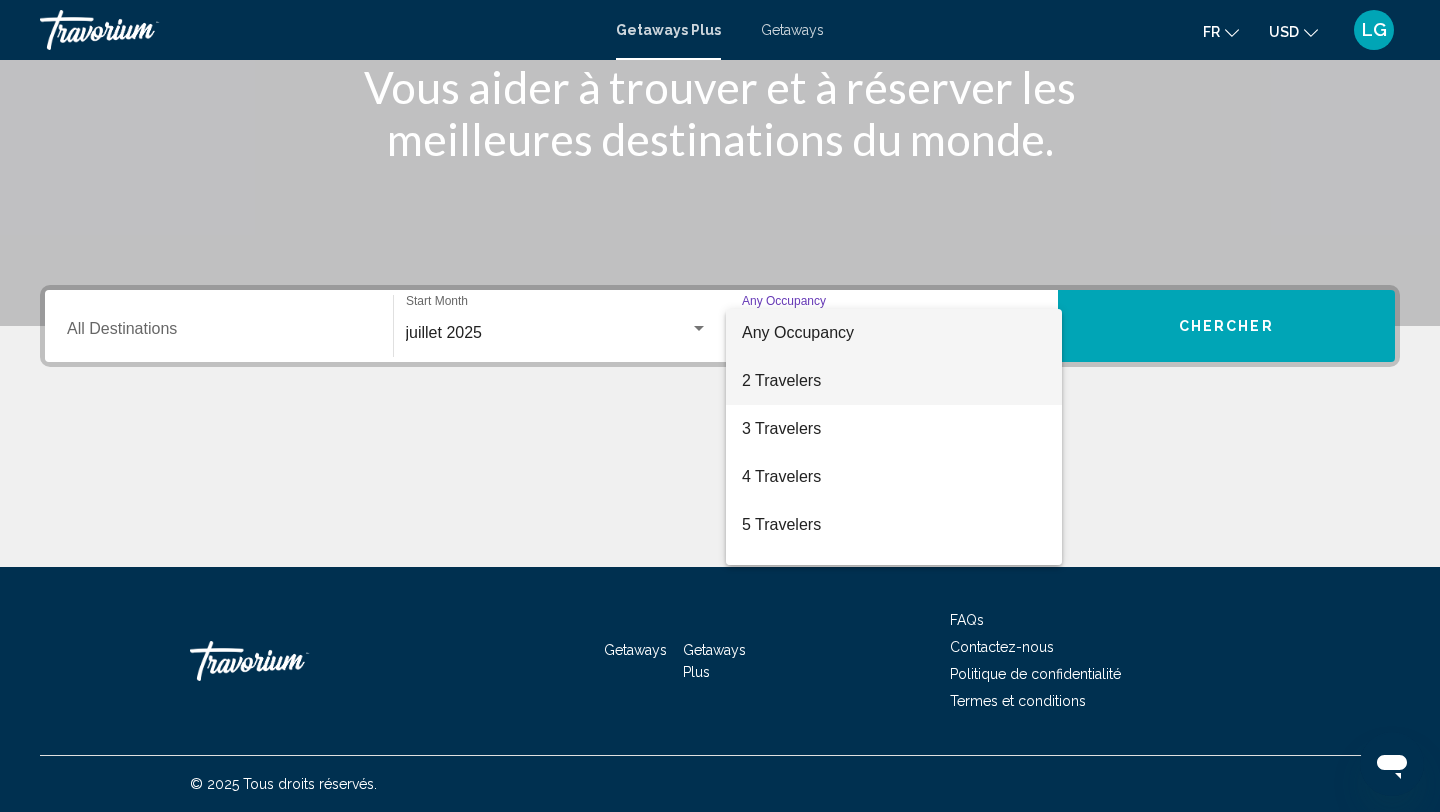 click on "2 Travelers" at bounding box center [894, 381] 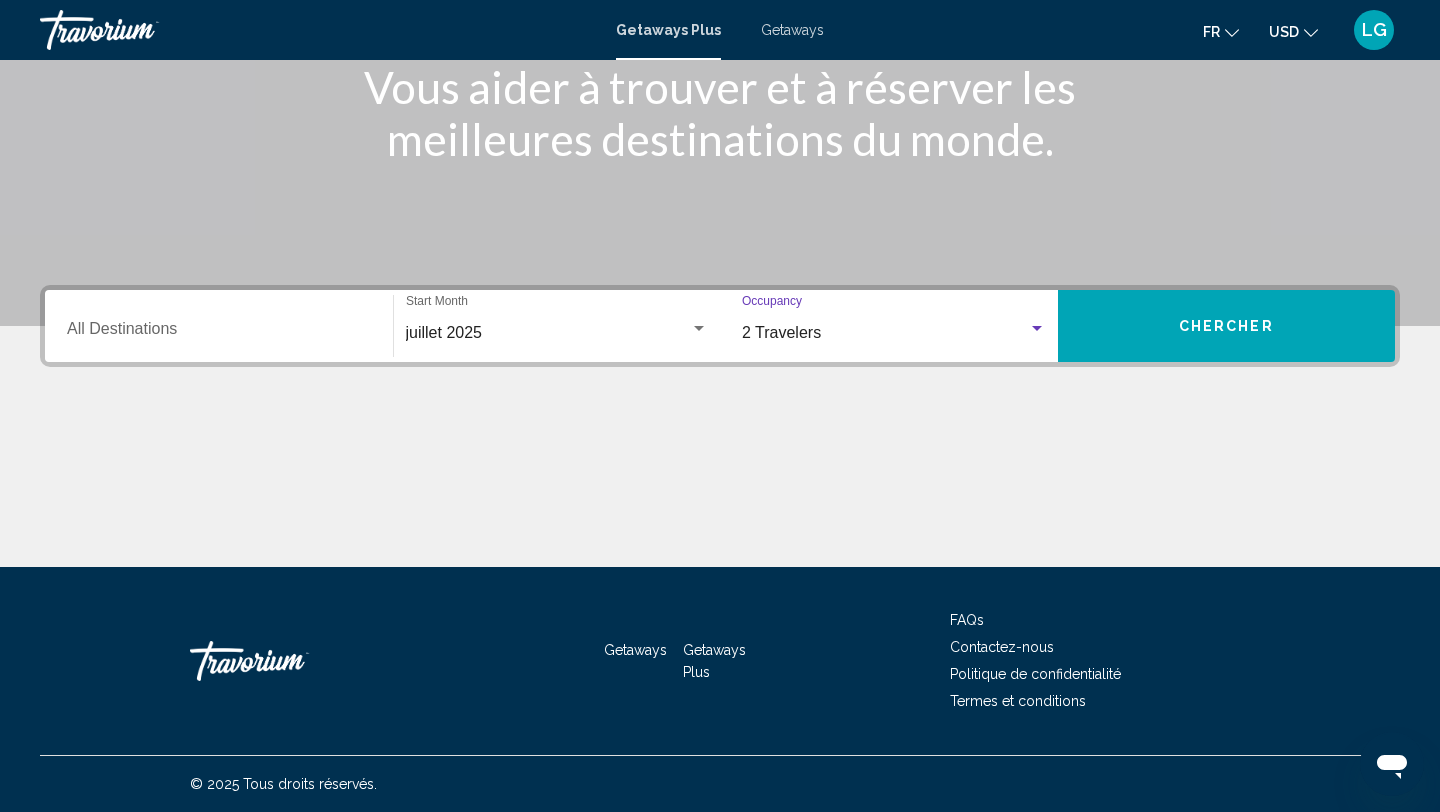 click 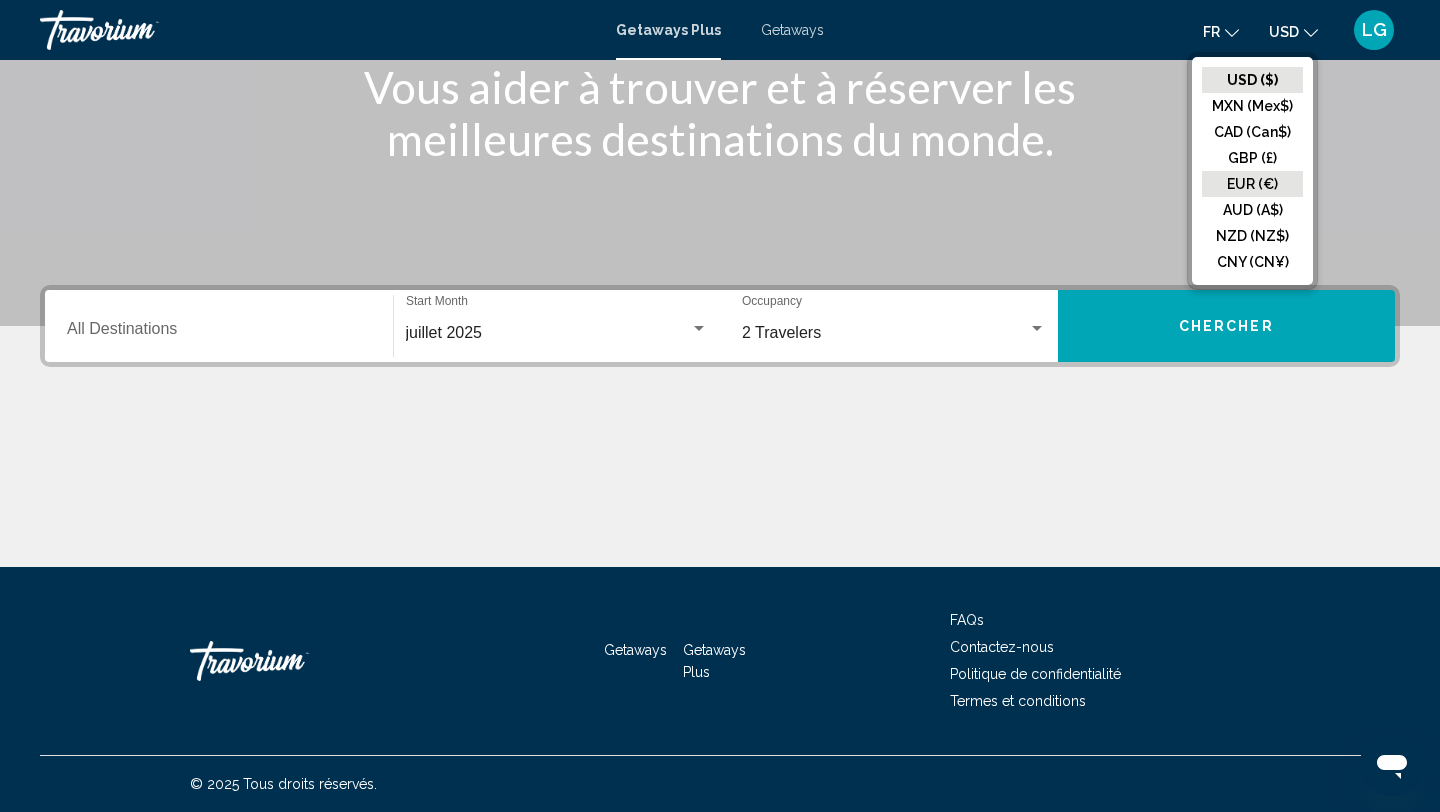 click on "EUR (€)" 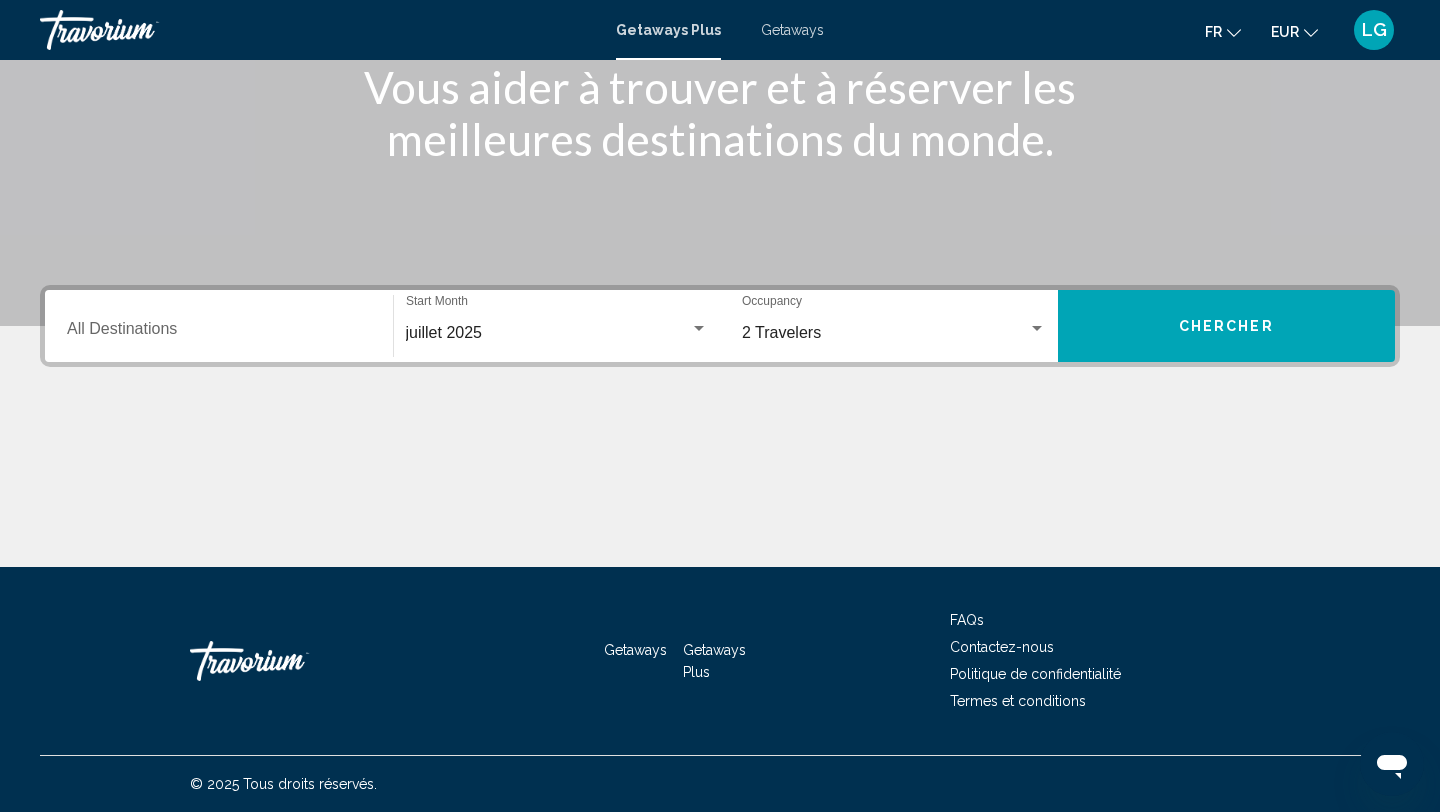 click on "Chercher" at bounding box center (1226, 327) 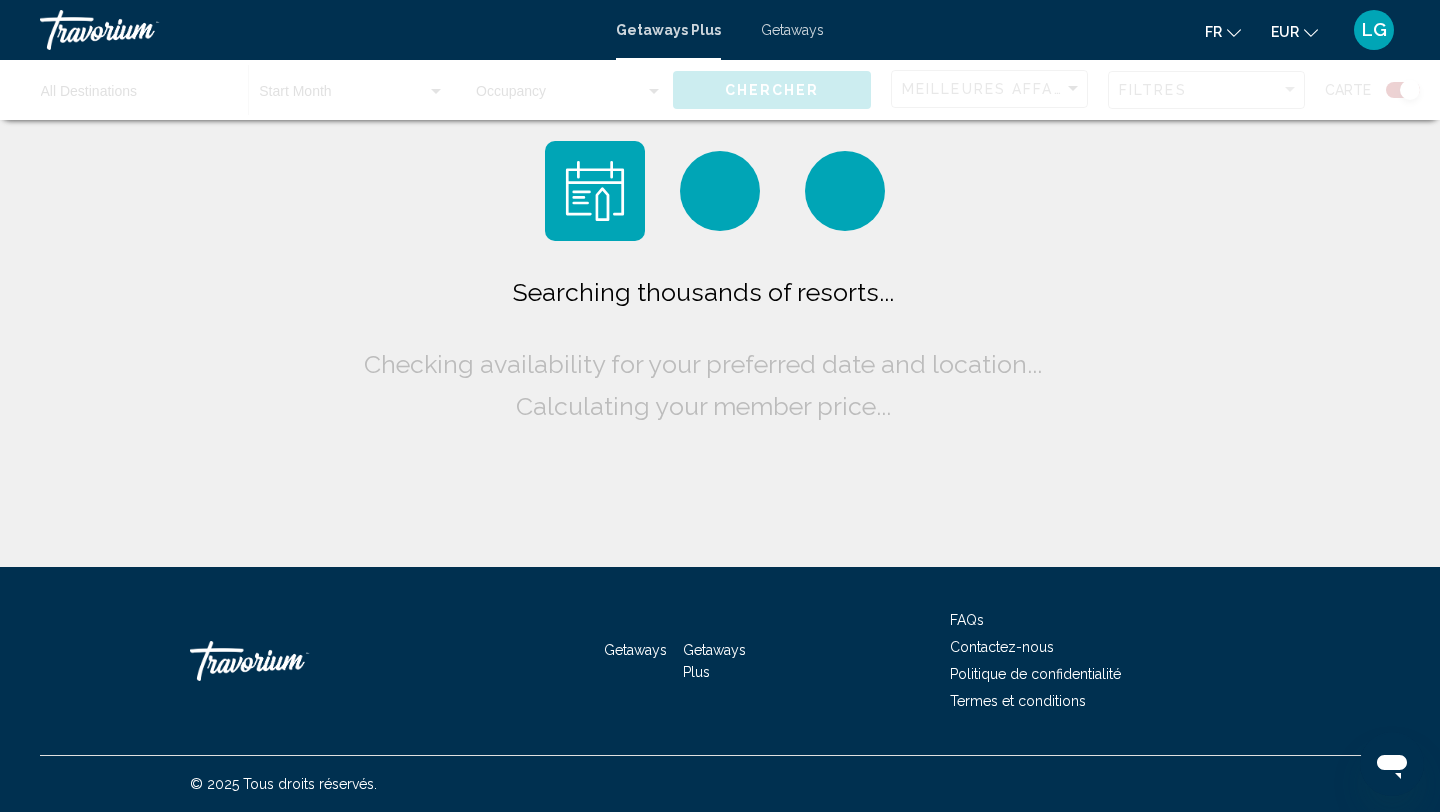 scroll, scrollTop: 0, scrollLeft: 0, axis: both 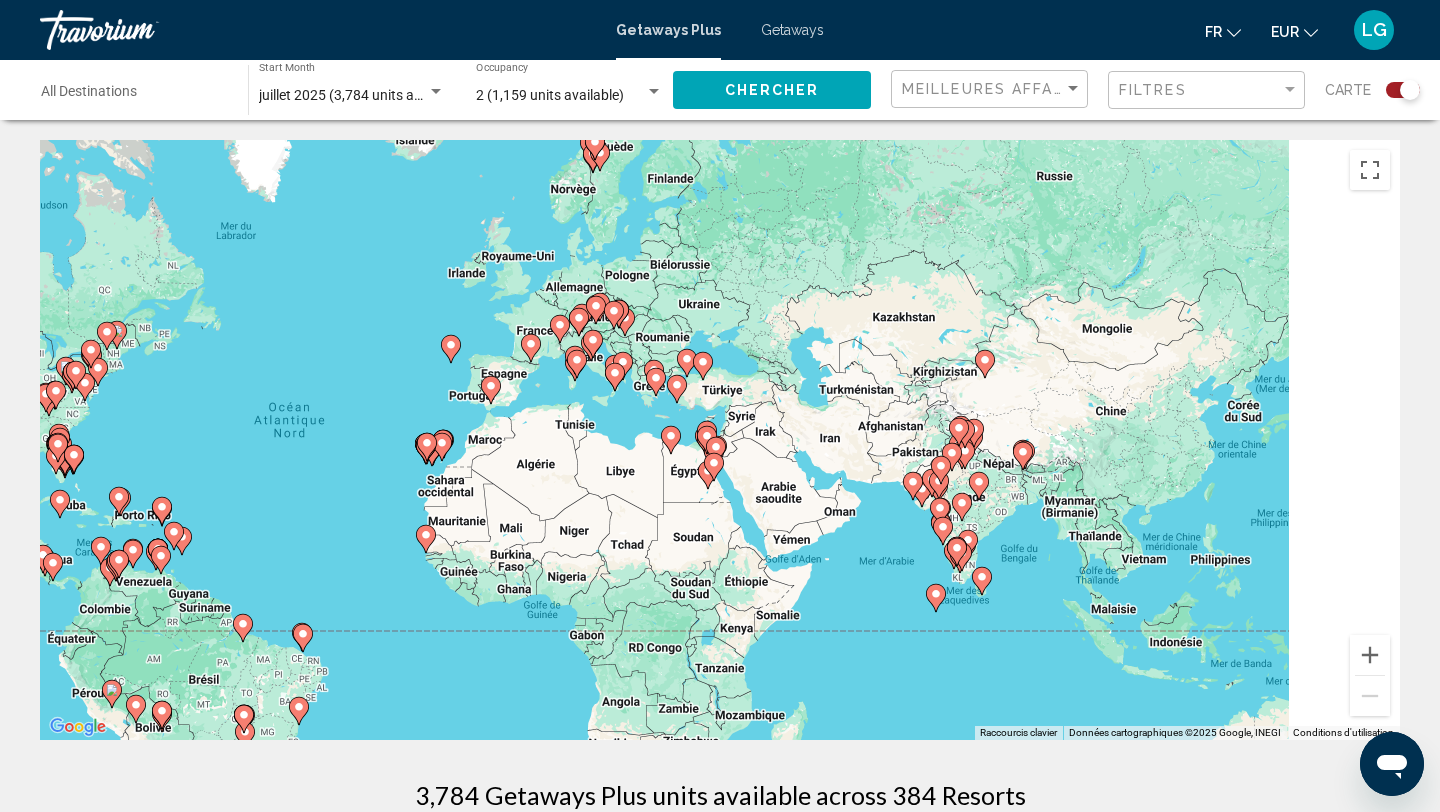 drag, startPoint x: 1291, startPoint y: 273, endPoint x: 854, endPoint y: 269, distance: 437.0183 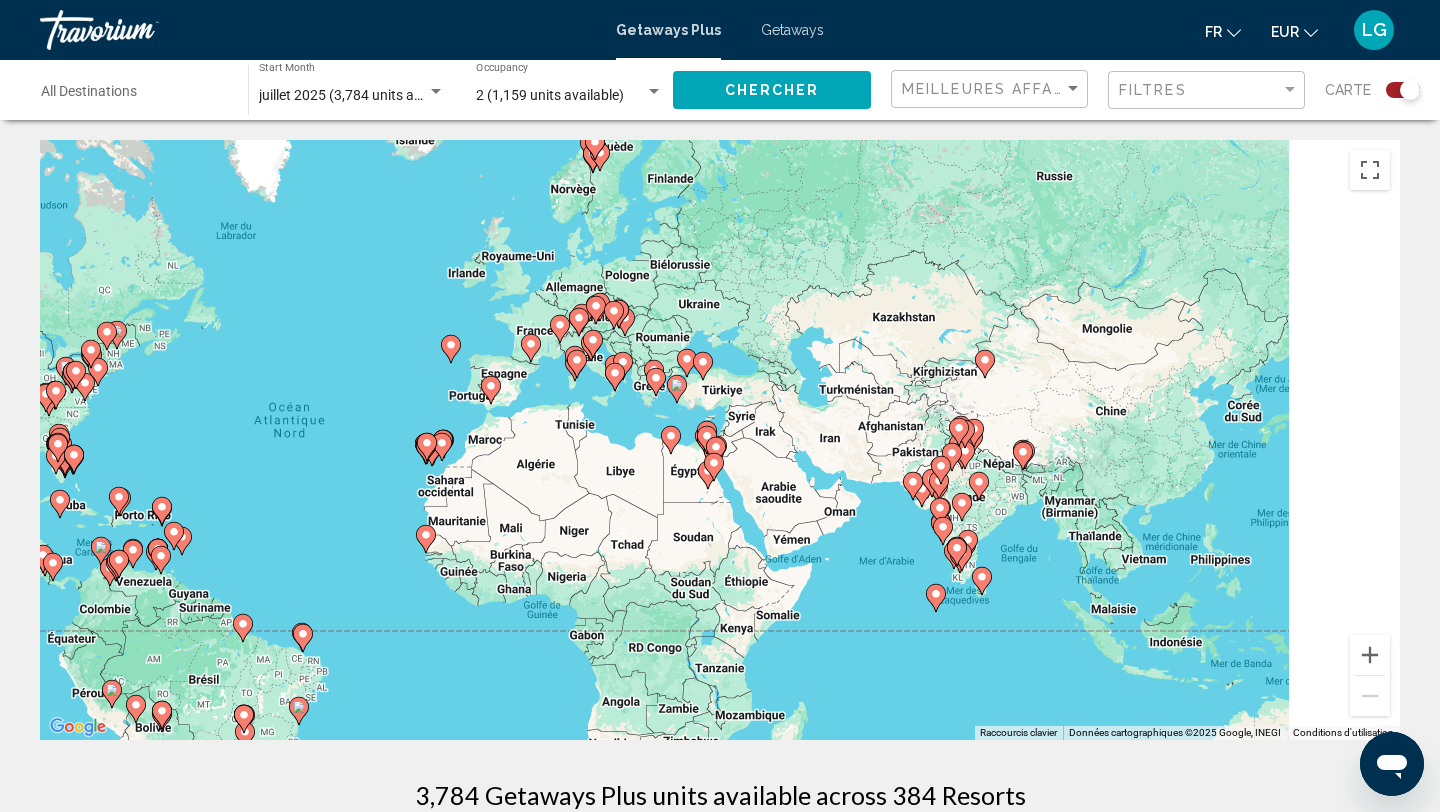 click on "Pour naviguer, appuyez sur les touches fléchées. Pour activer le glissement avec le clavier, appuyez sur Alt+Entrée. Une fois ce mode activé, utilisez les touches fléchées pour déplacer le repère. Pour valider le déplacement, appuyez sur Entrée. Pour annuler, appuyez sur Échap." at bounding box center (720, 440) 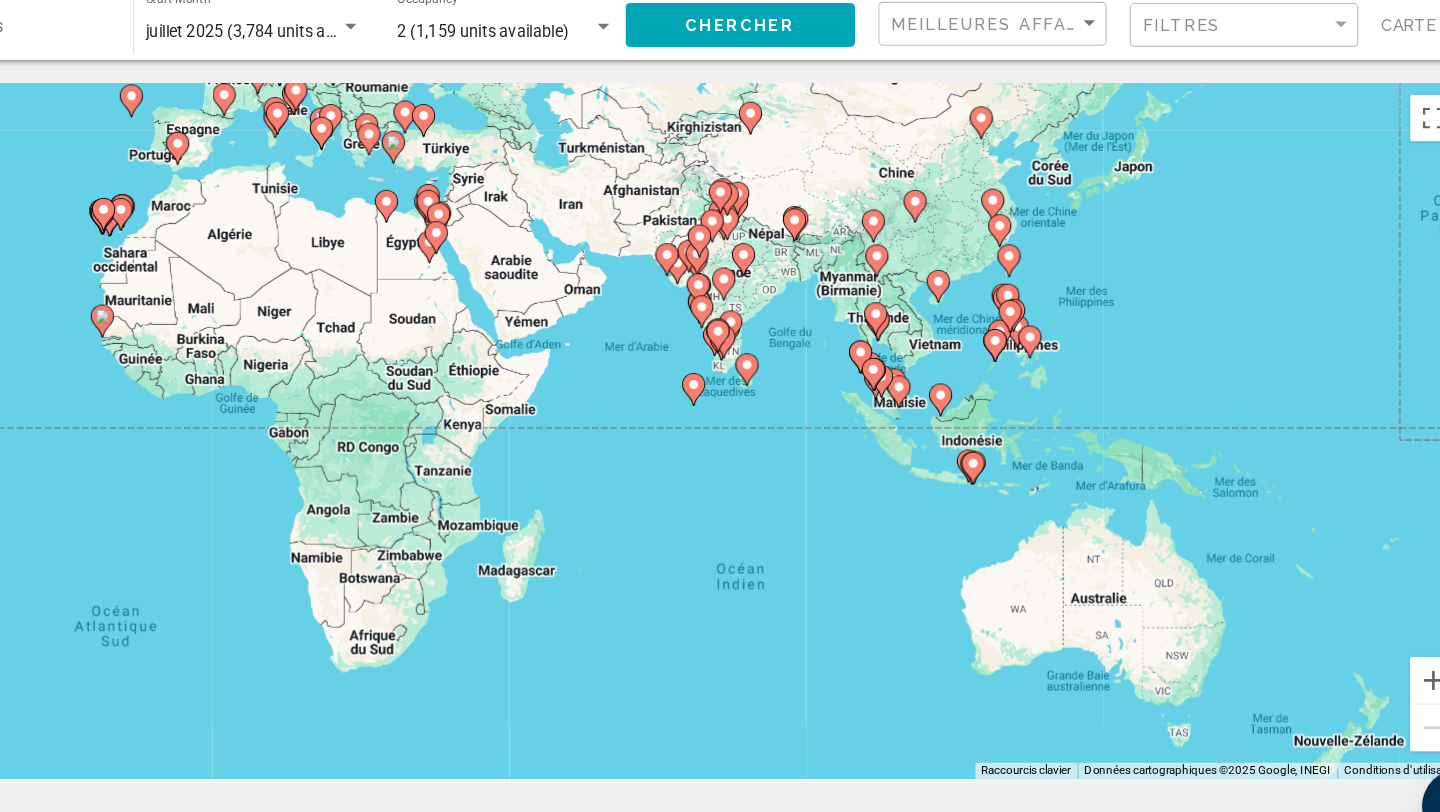 drag, startPoint x: 1083, startPoint y: 529, endPoint x: 971, endPoint y: 357, distance: 205.25107 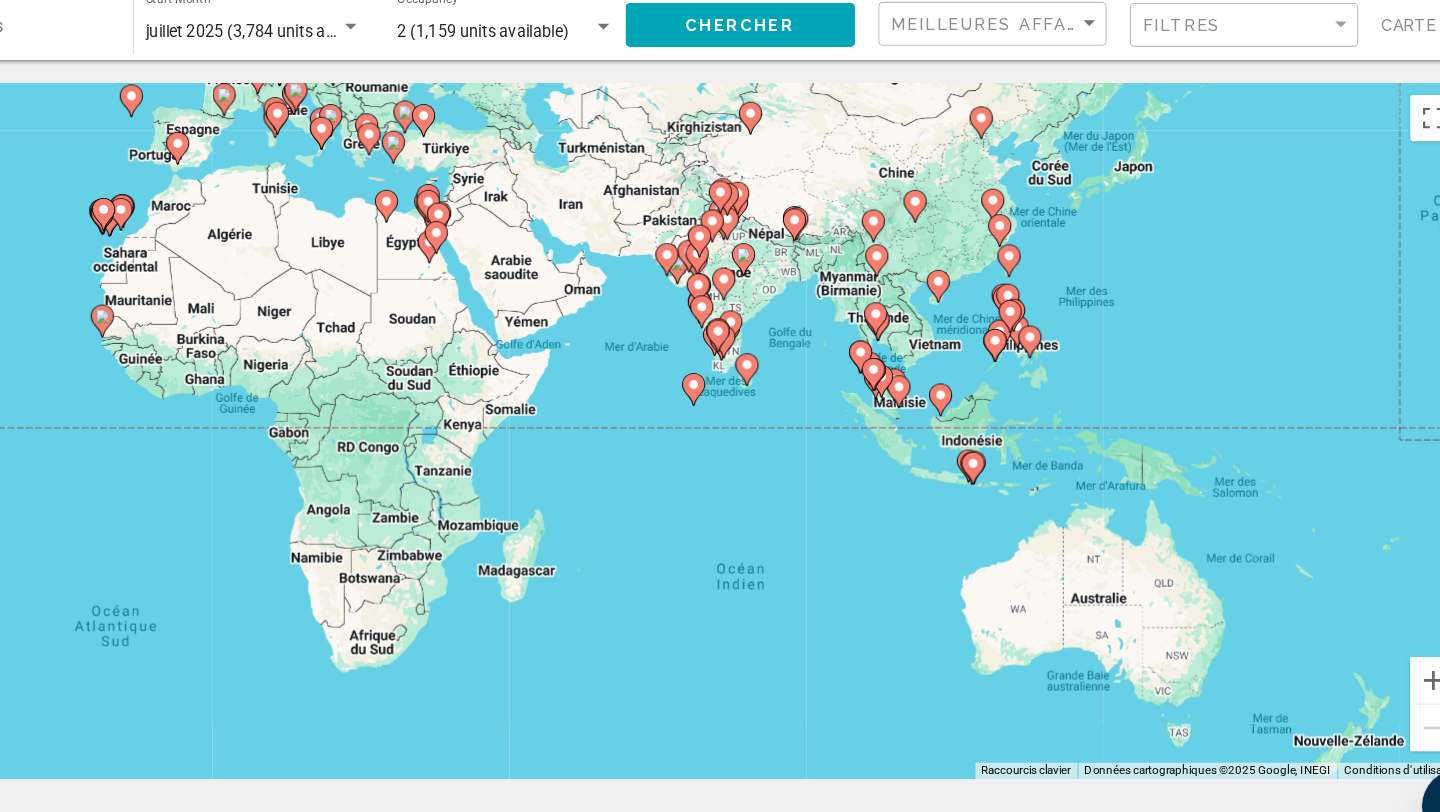 click on "Pour naviguer, appuyez sur les touches fléchées. Pour activer le glissement avec le clavier, appuyez sur Alt+Entrée. Une fois ce mode activé, utilisez les touches fléchées pour déplacer le repère. Pour valider le déplacement, appuyez sur Entrée. Pour annuler, appuyez sur Échap." at bounding box center (720, 440) 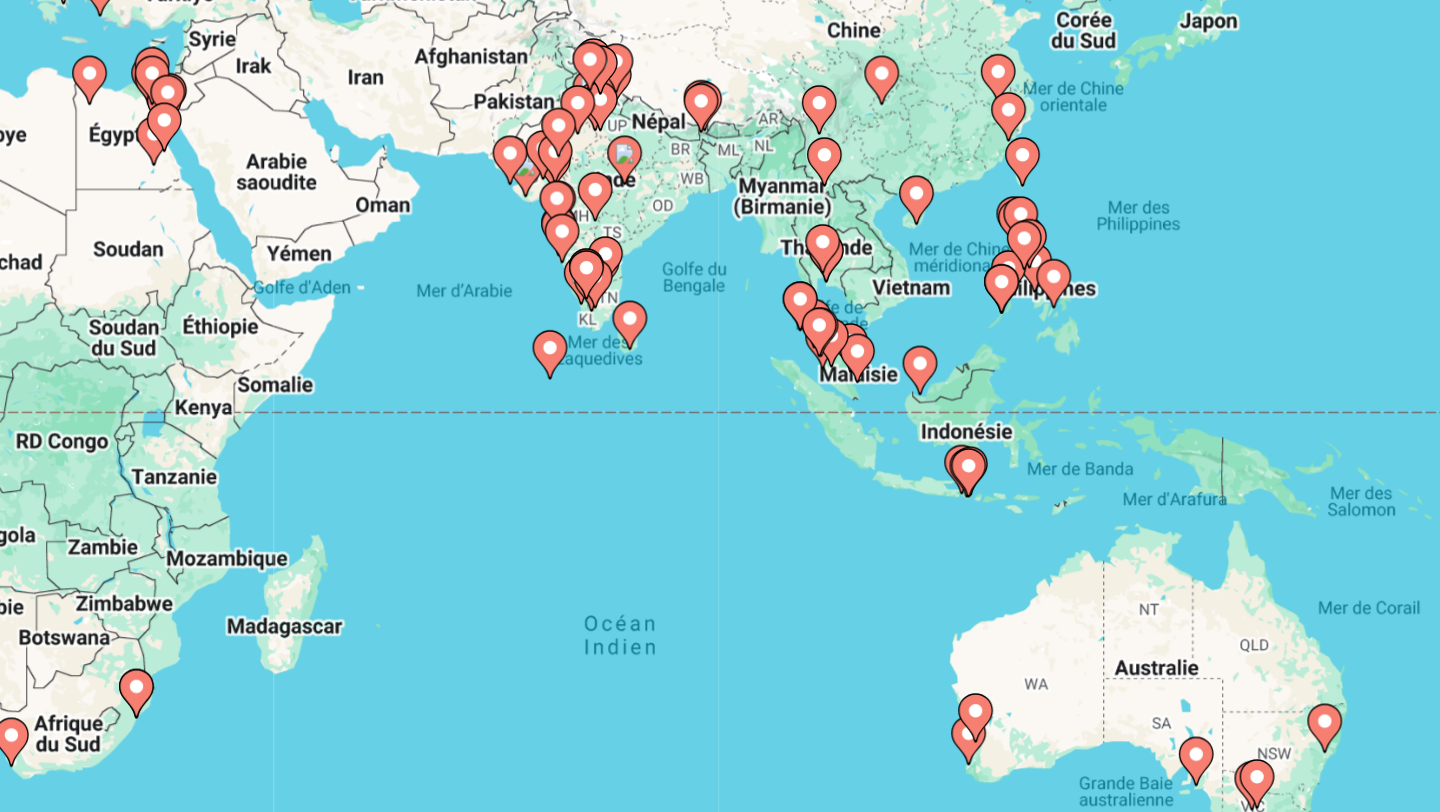 click 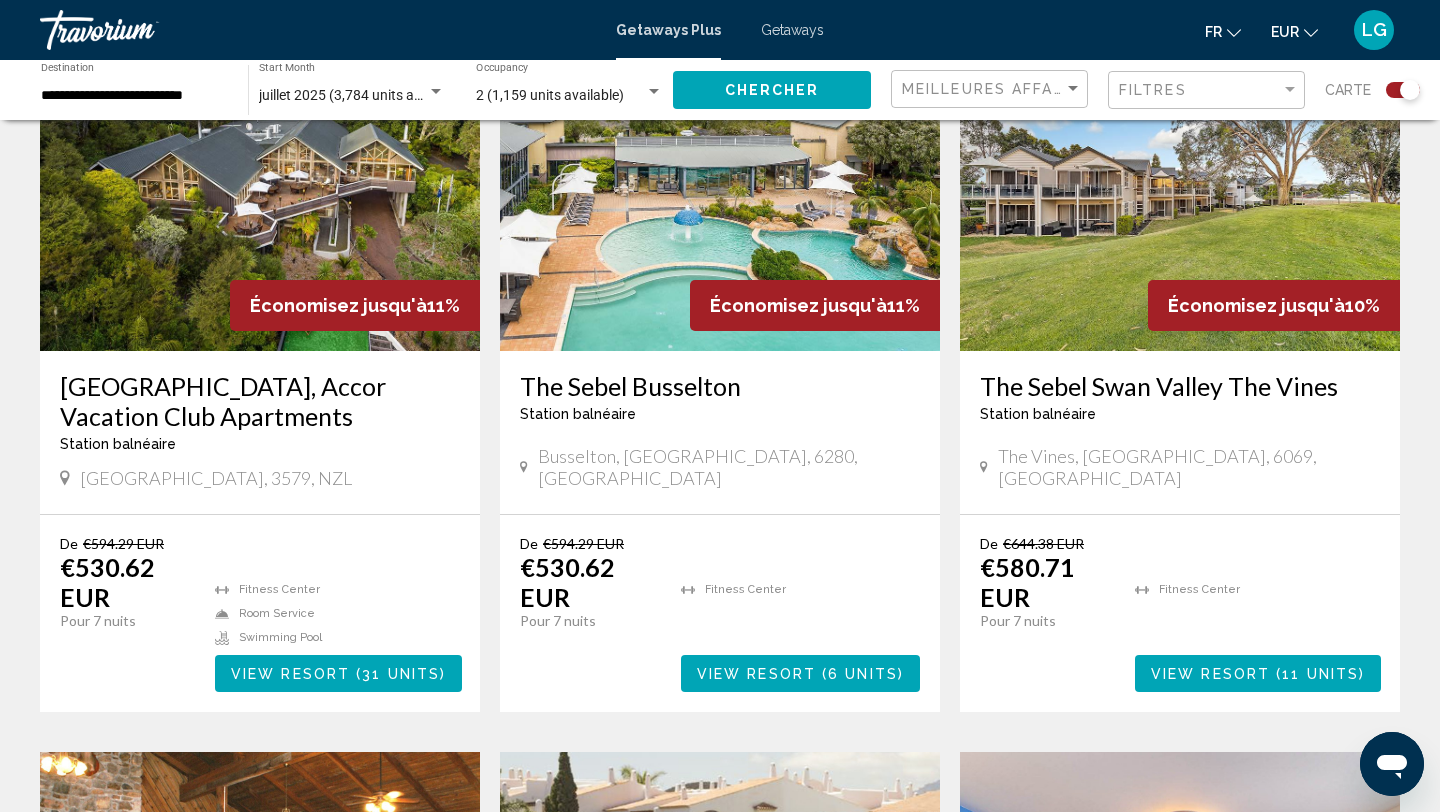scroll, scrollTop: 800, scrollLeft: 0, axis: vertical 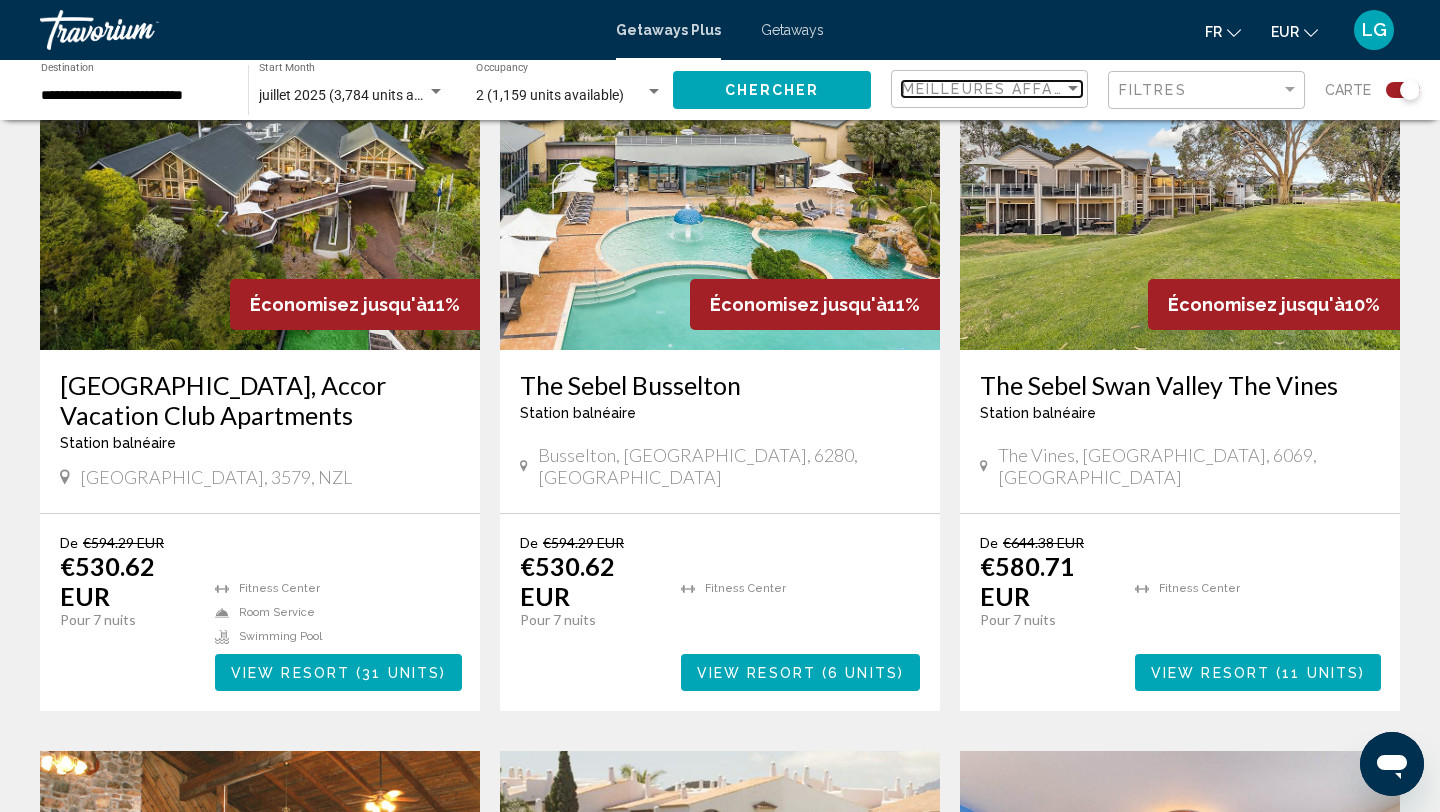 click on "Meilleures affaires" at bounding box center (996, 89) 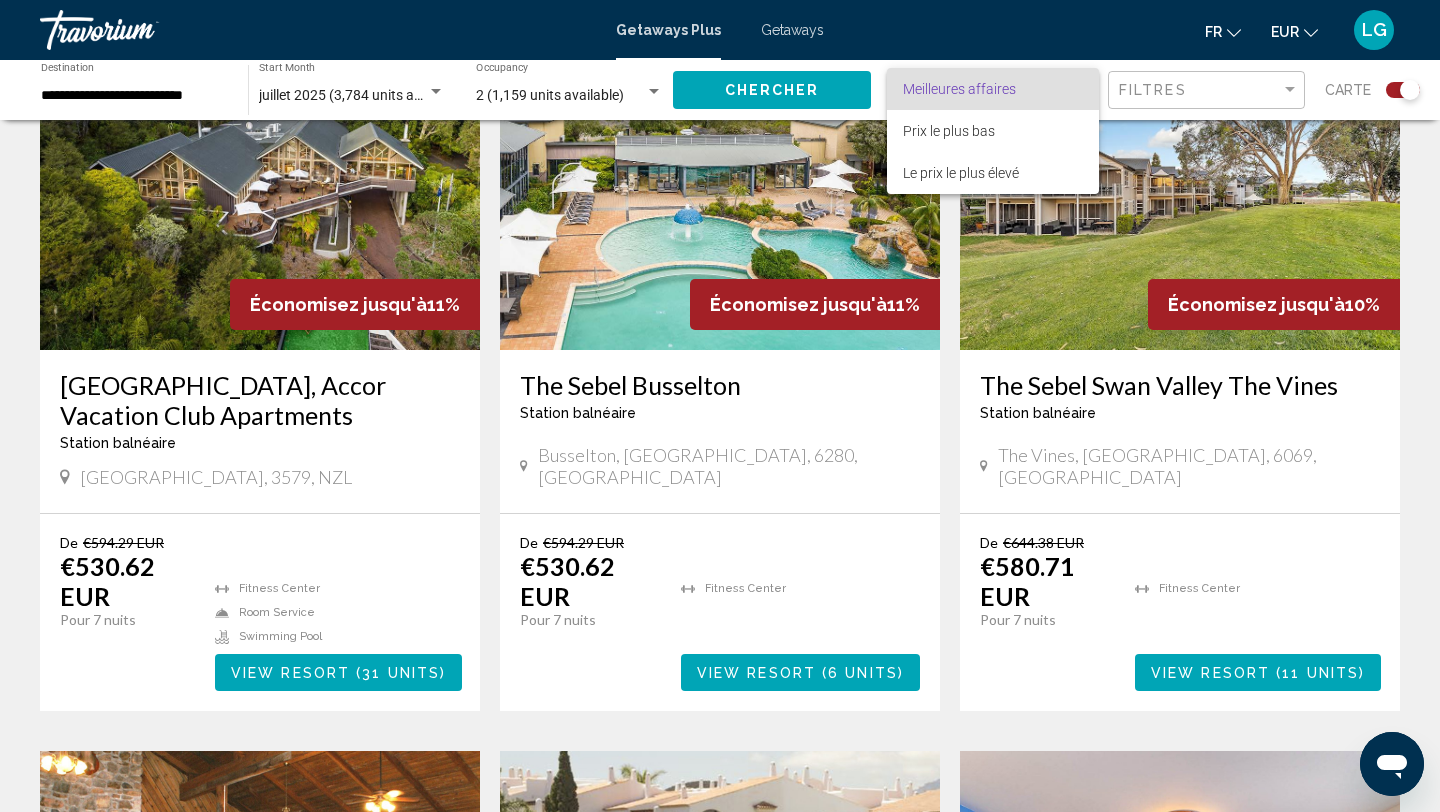 click at bounding box center (720, 406) 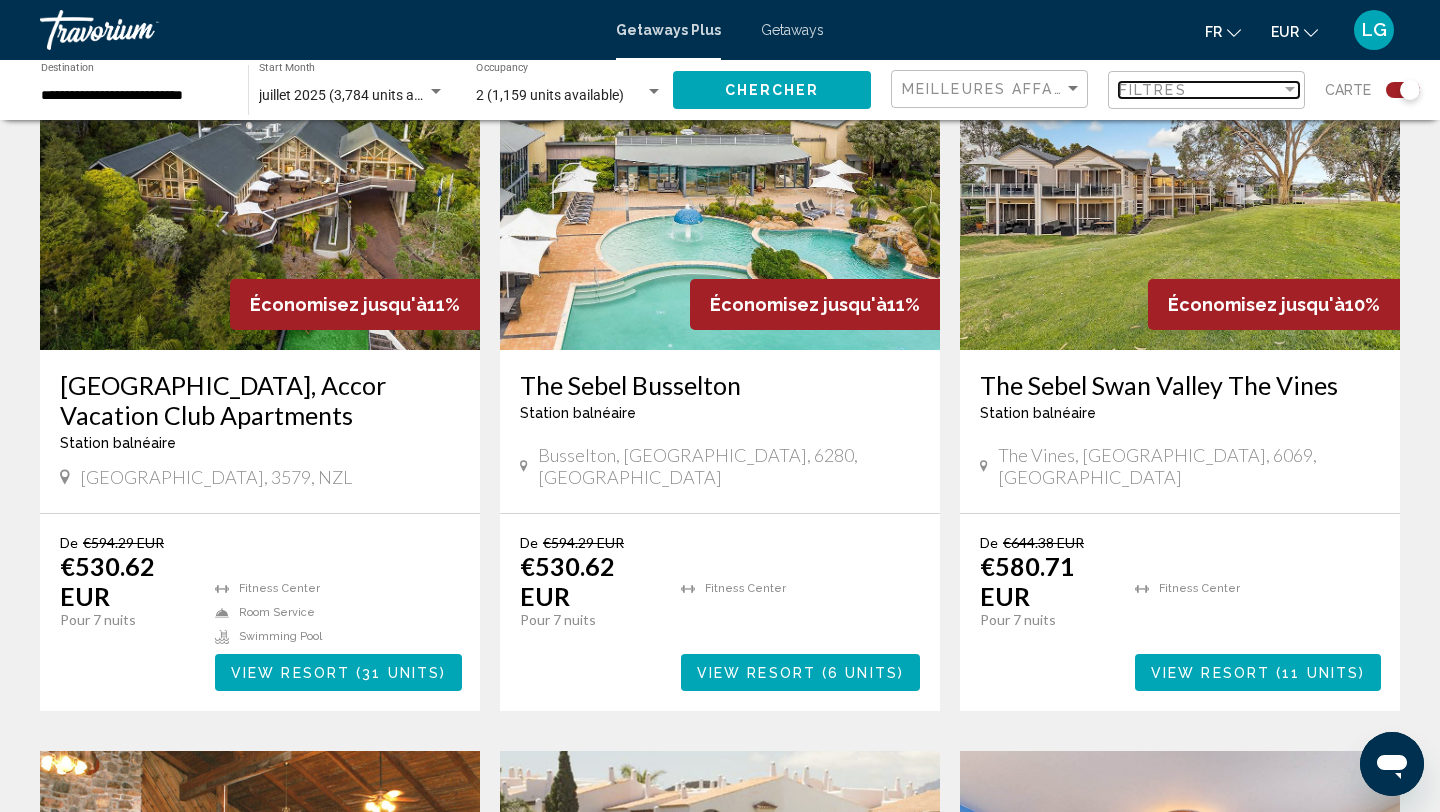 click on "Filtres" at bounding box center [1200, 90] 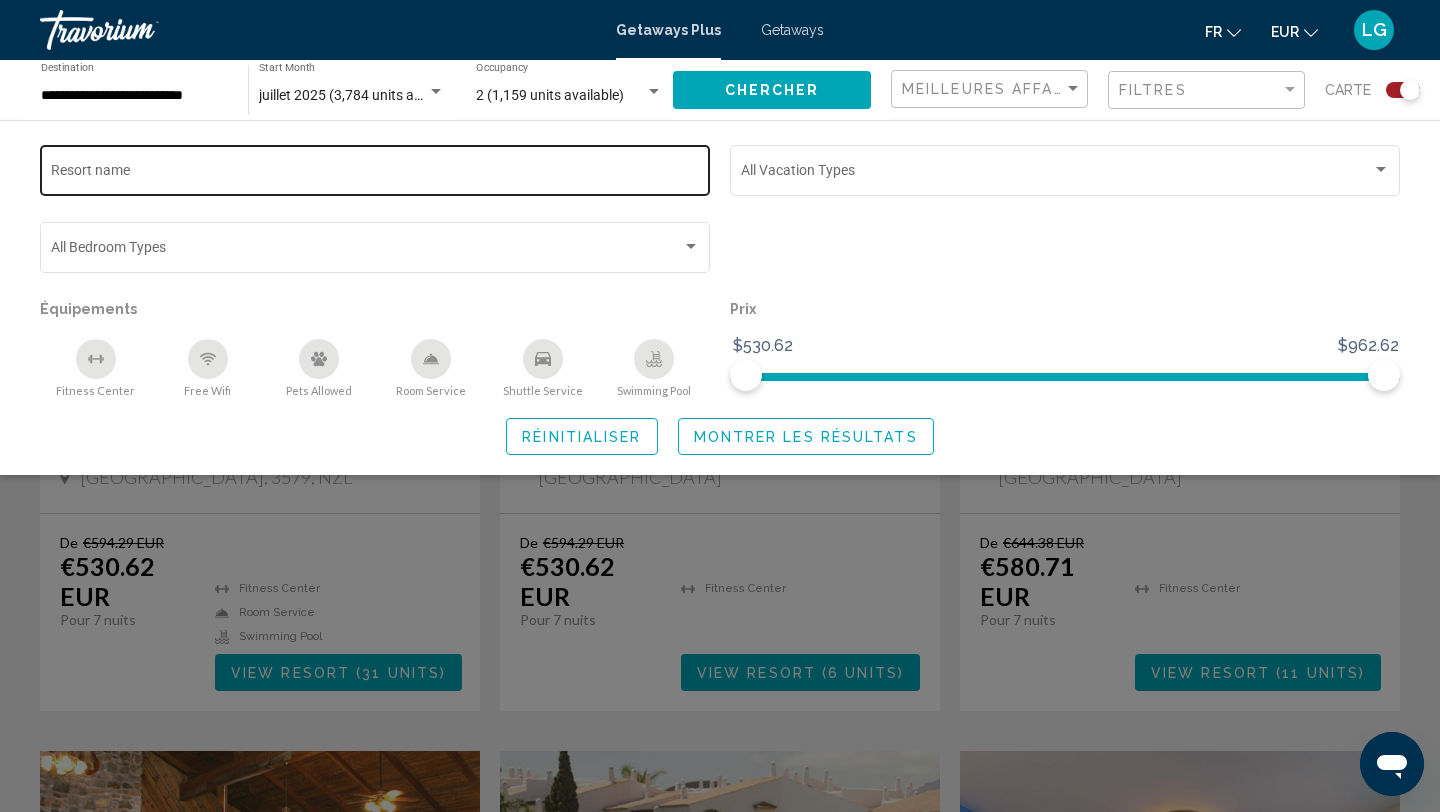 click on "Resort name" at bounding box center (375, 174) 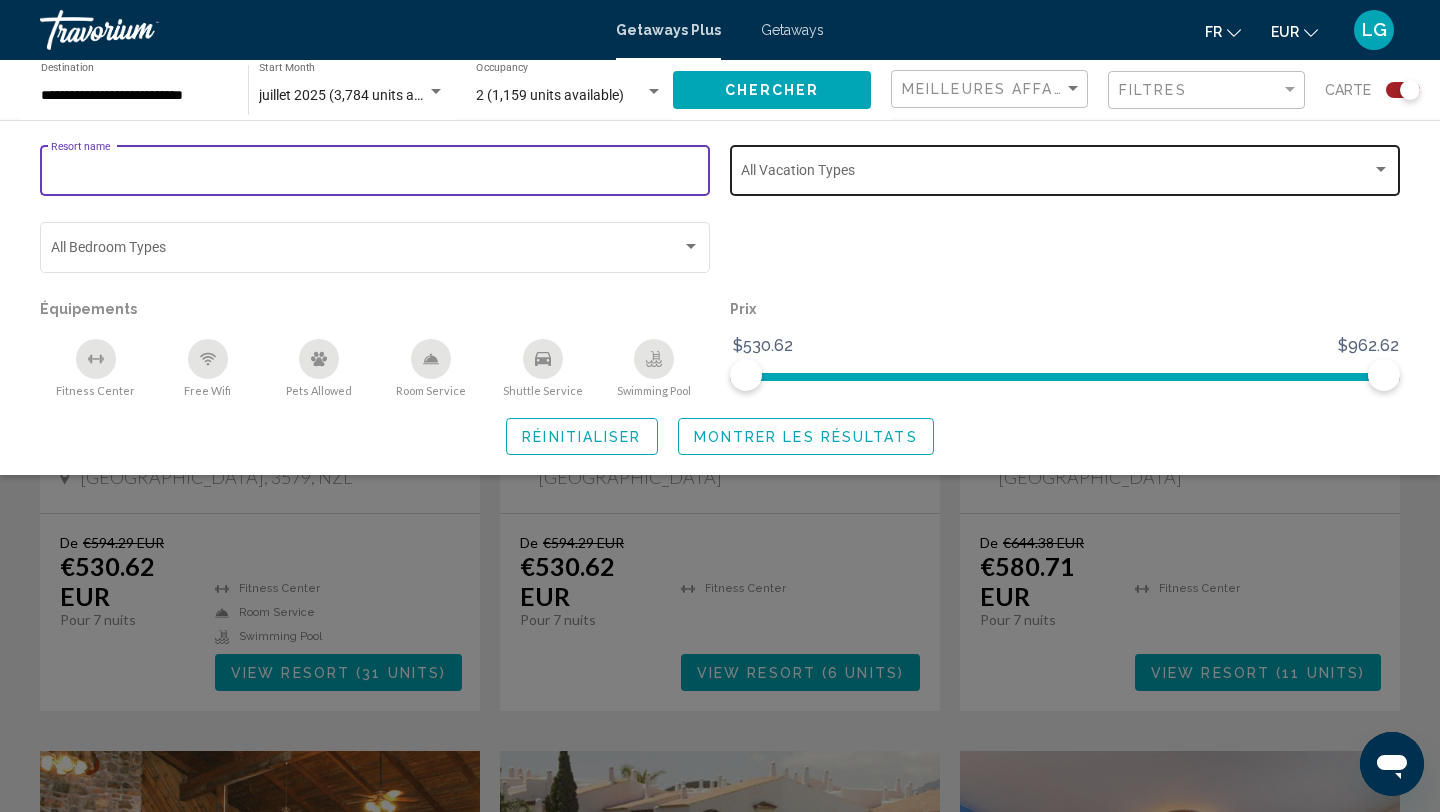 click on "Vacation Types All Vacation Types" 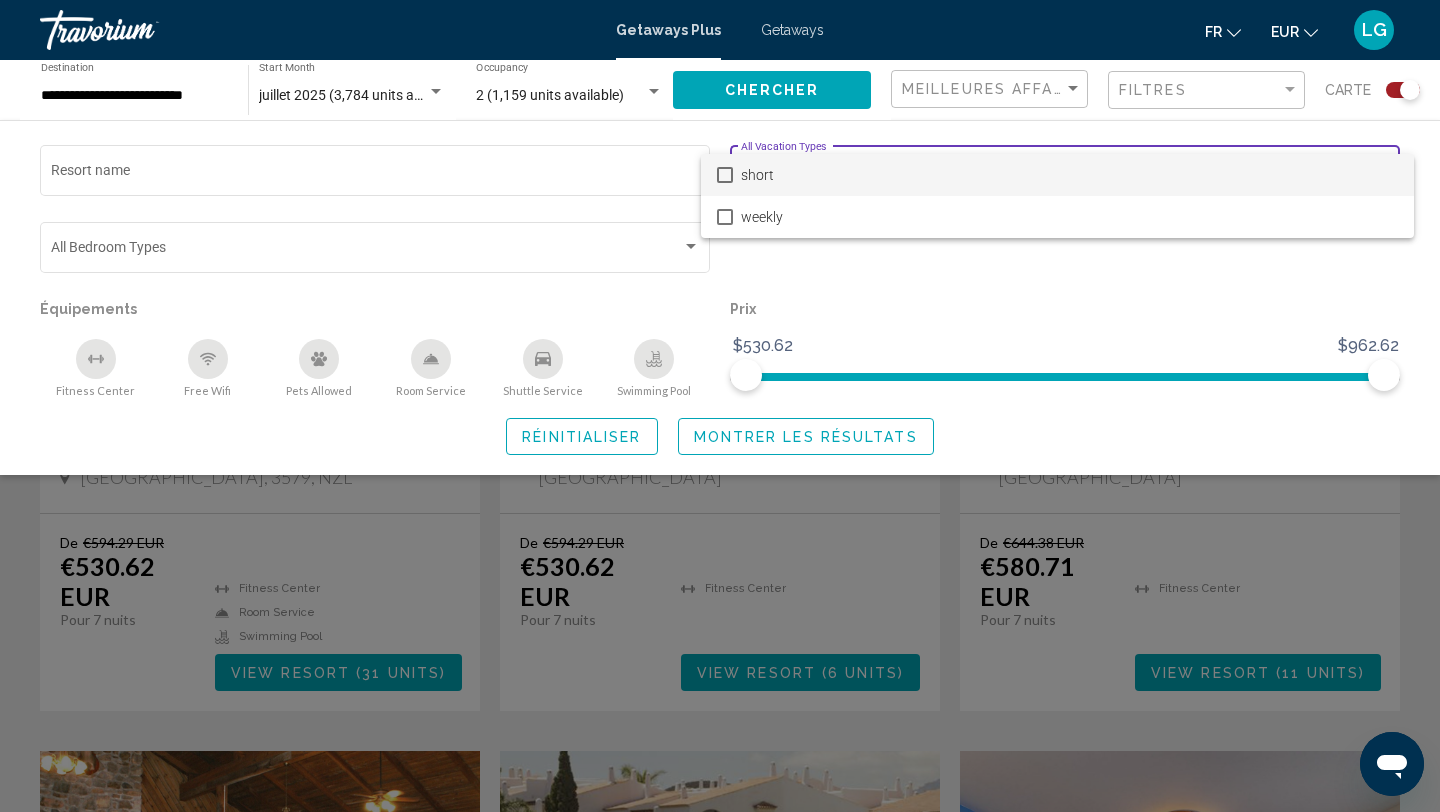 click at bounding box center [720, 406] 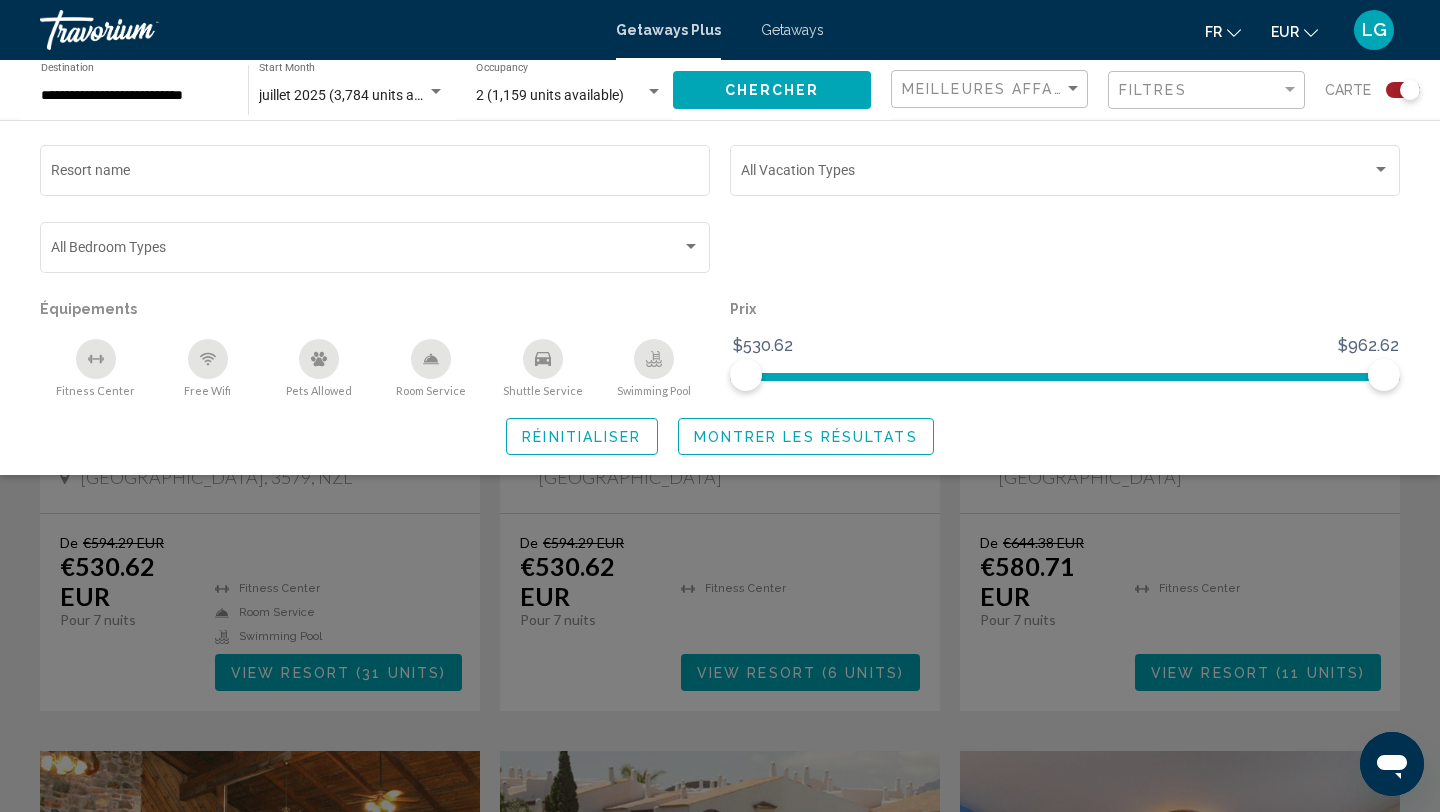 click on "**********" at bounding box center [134, 96] 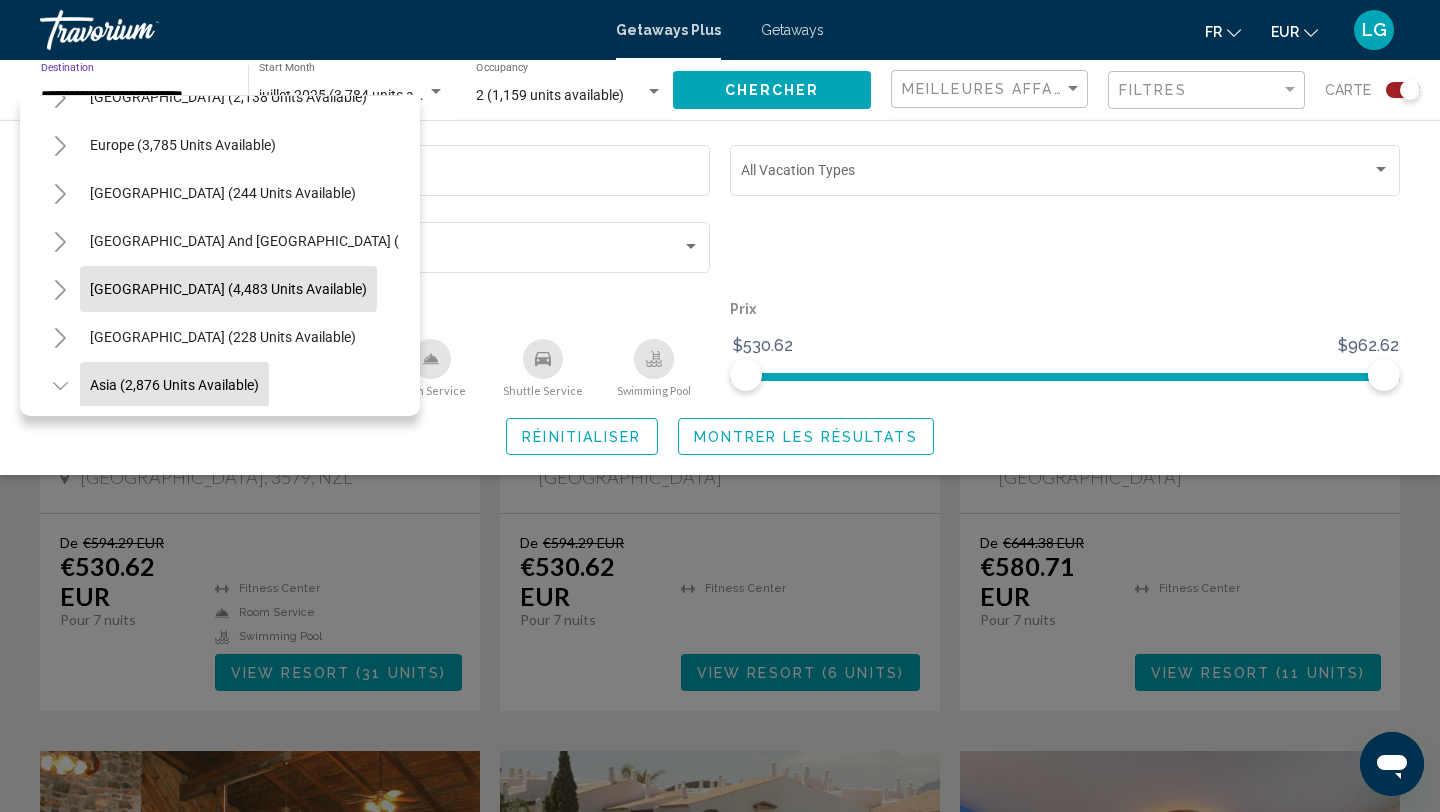scroll, scrollTop: 345, scrollLeft: 0, axis: vertical 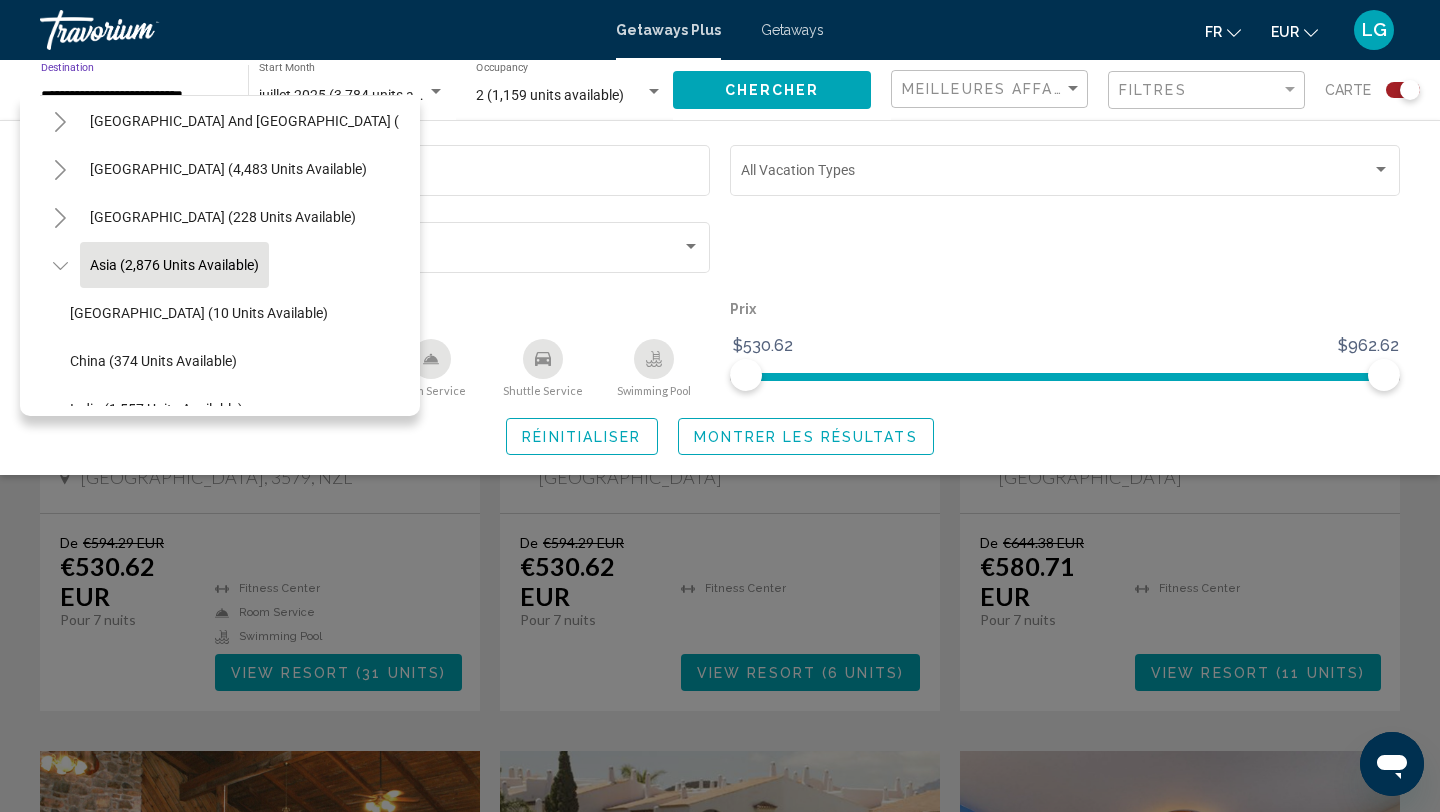 click 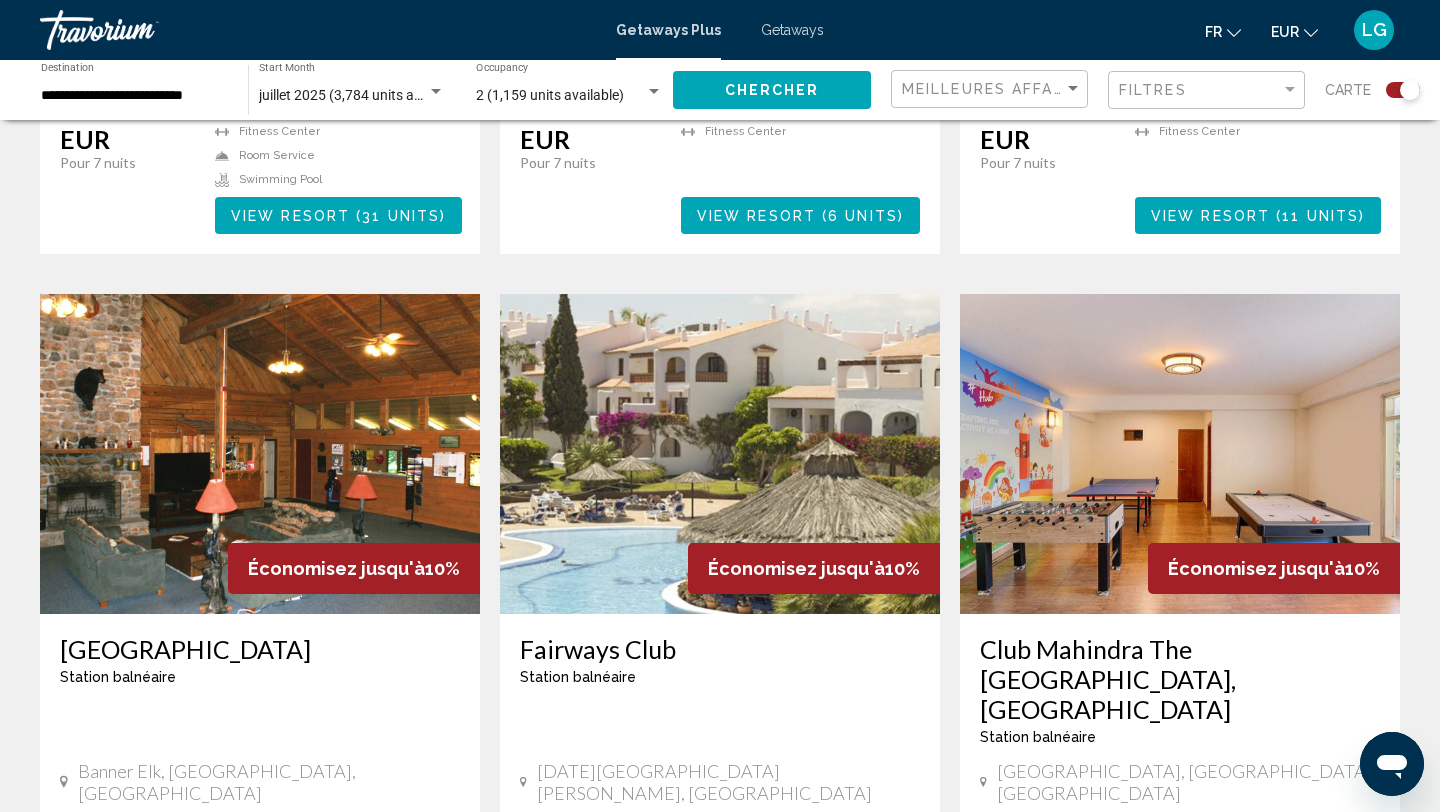 scroll, scrollTop: 1231, scrollLeft: 0, axis: vertical 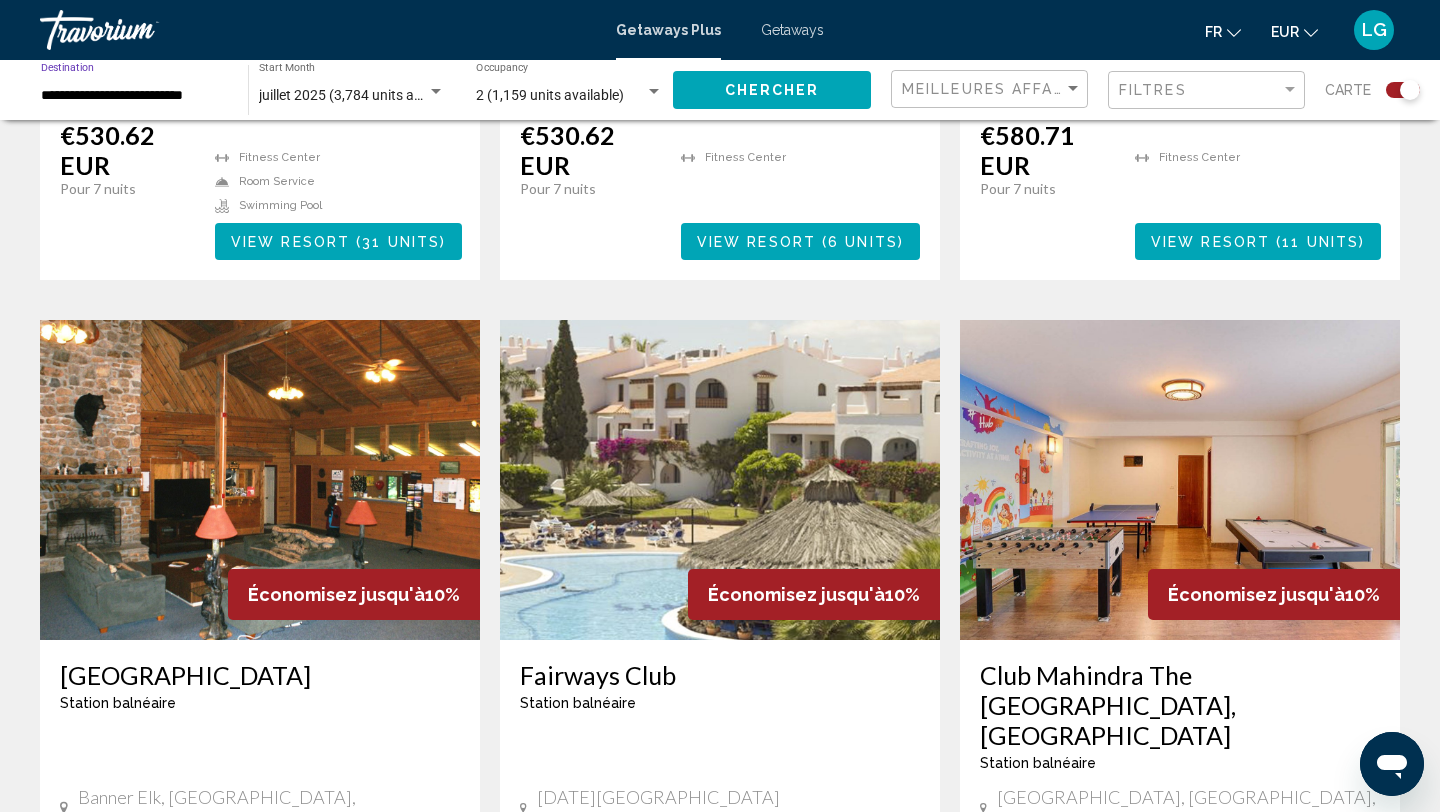 click on "**********" at bounding box center [134, 96] 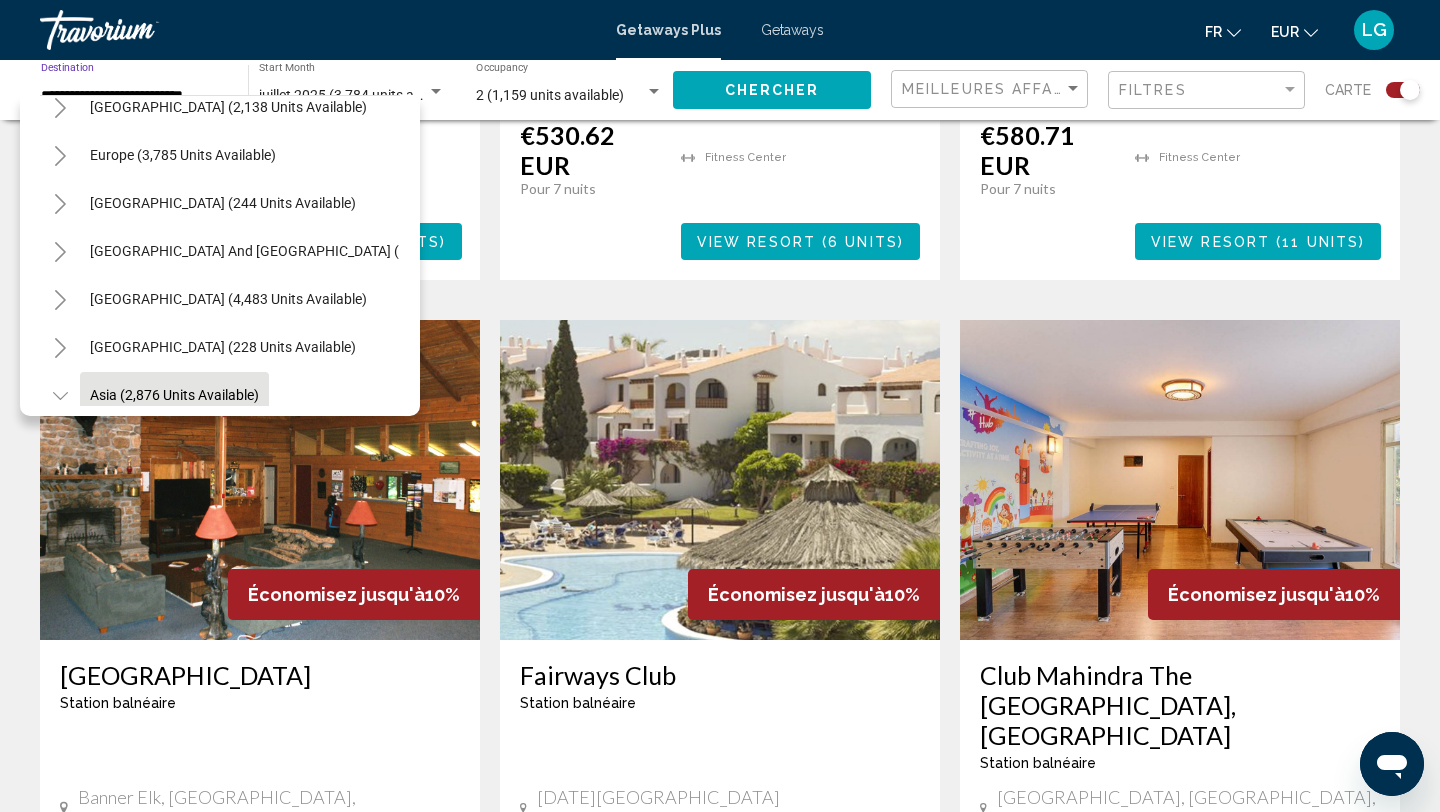scroll, scrollTop: 210, scrollLeft: 0, axis: vertical 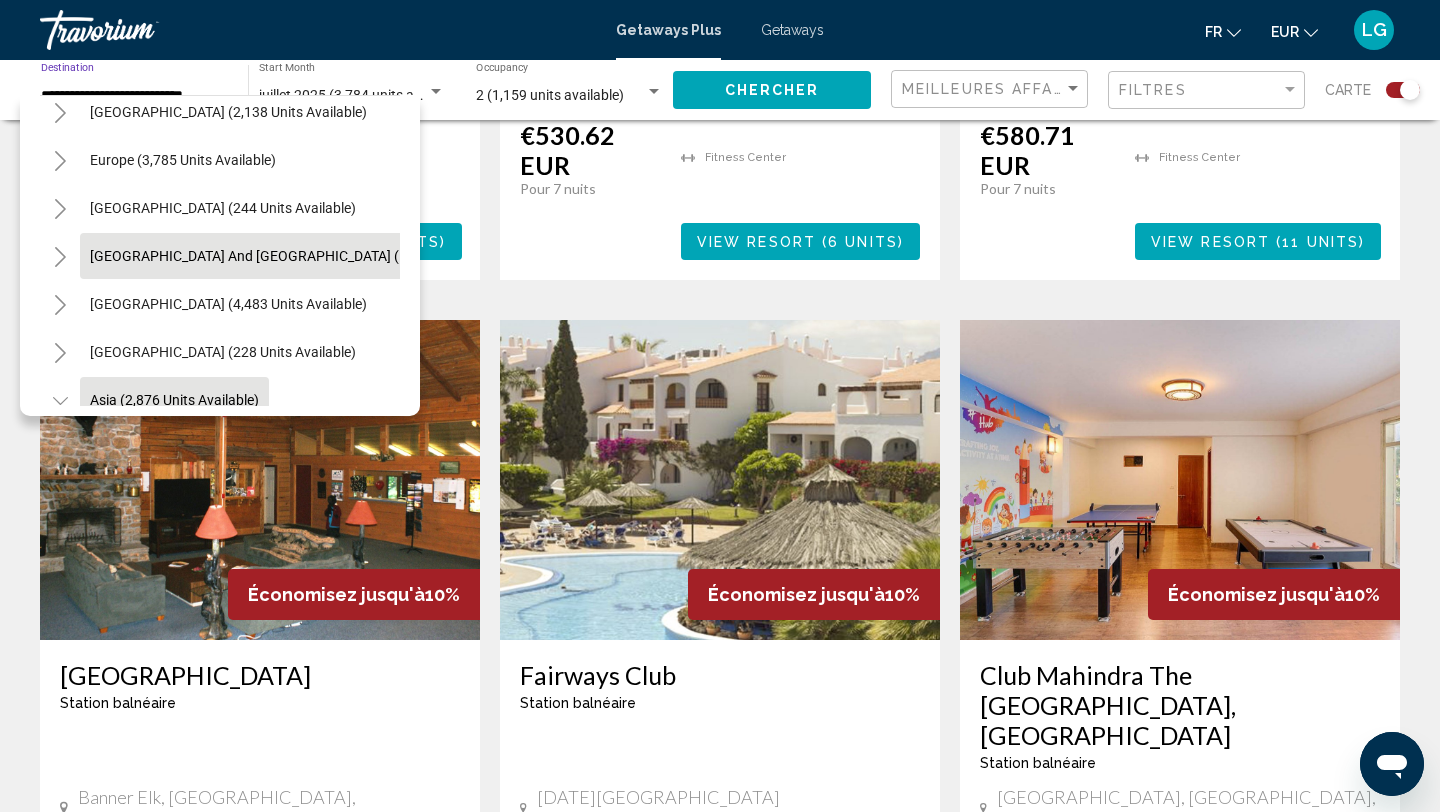 click on "[GEOGRAPHIC_DATA] and [GEOGRAPHIC_DATA] (161 units available)" at bounding box center (228, 304) 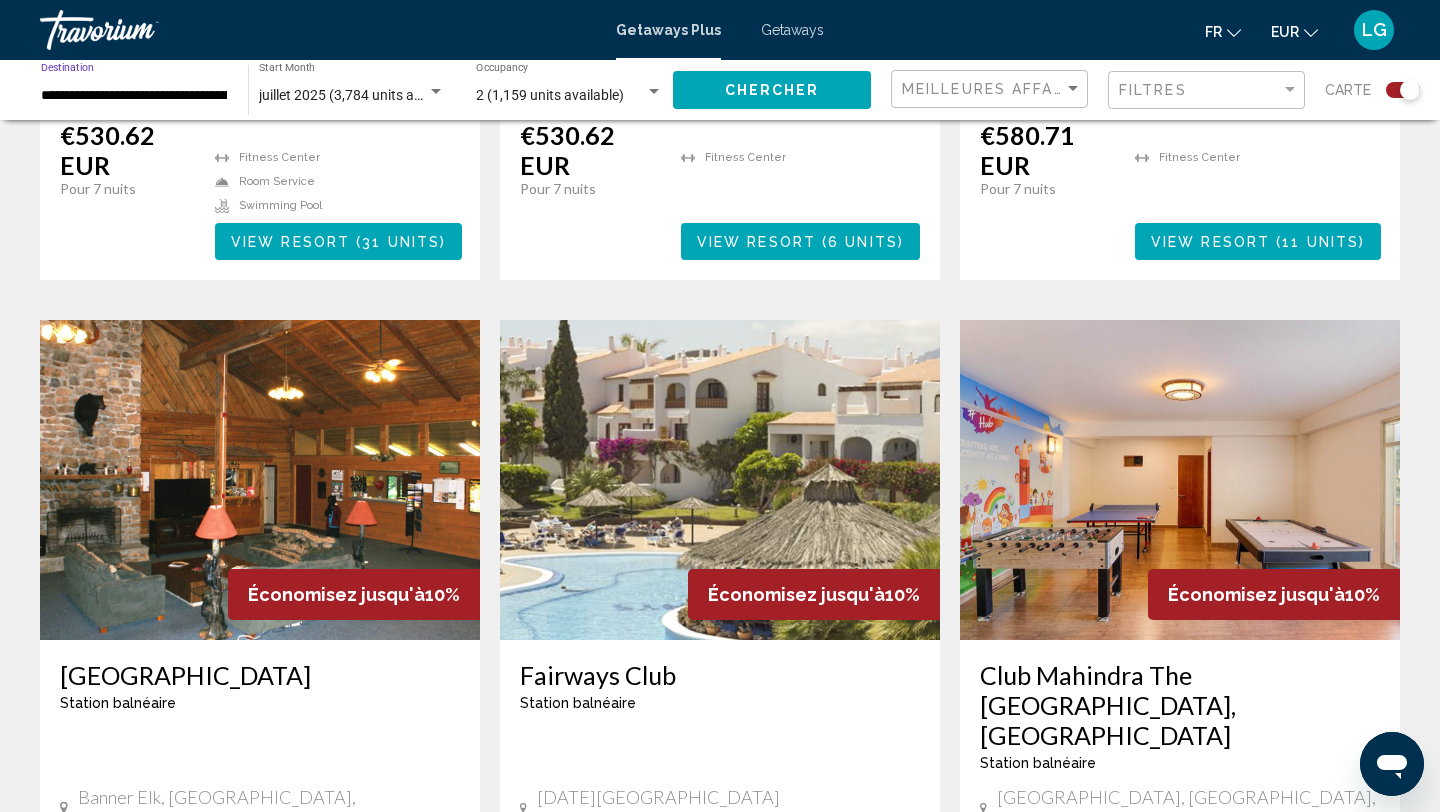 click on "Chercher" 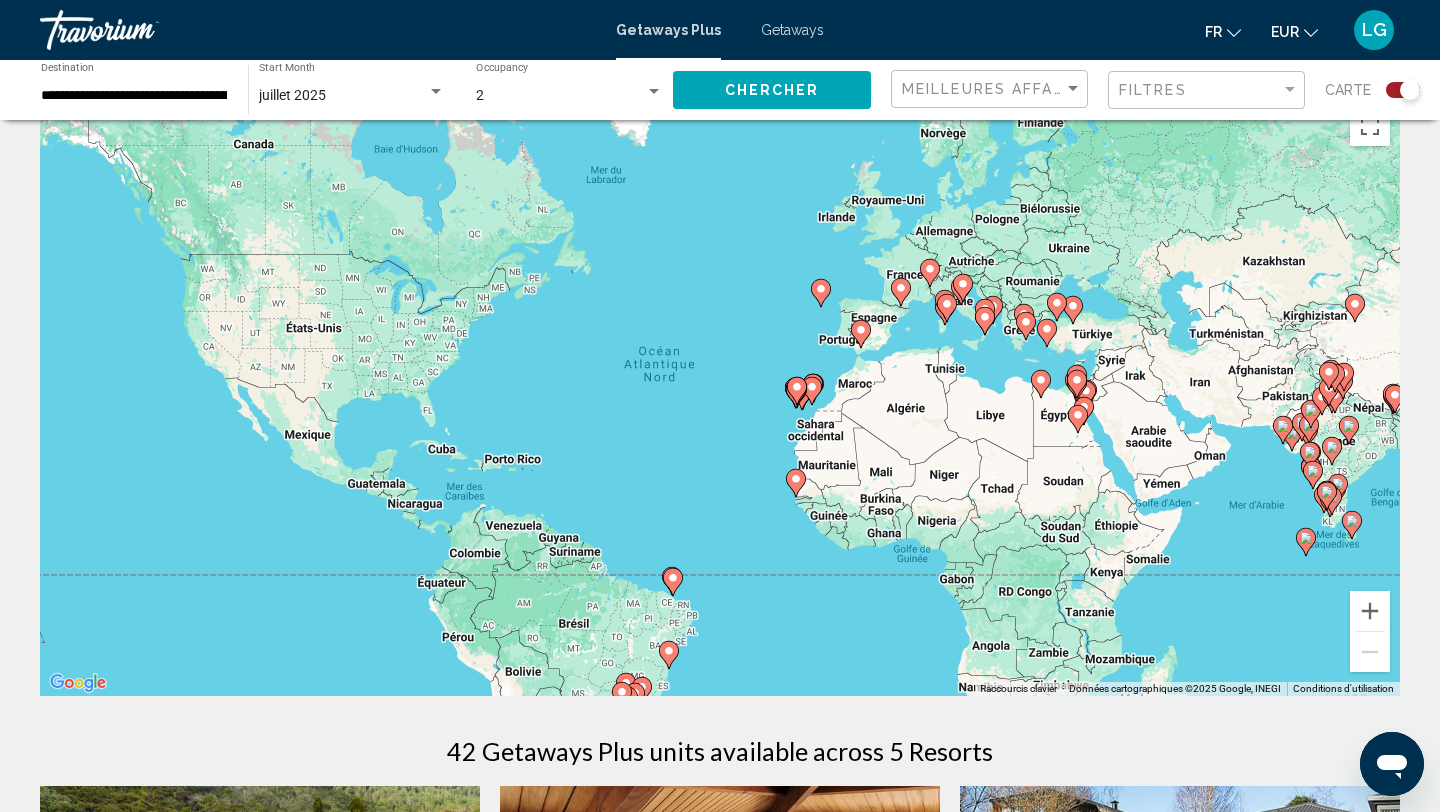 scroll, scrollTop: 0, scrollLeft: 0, axis: both 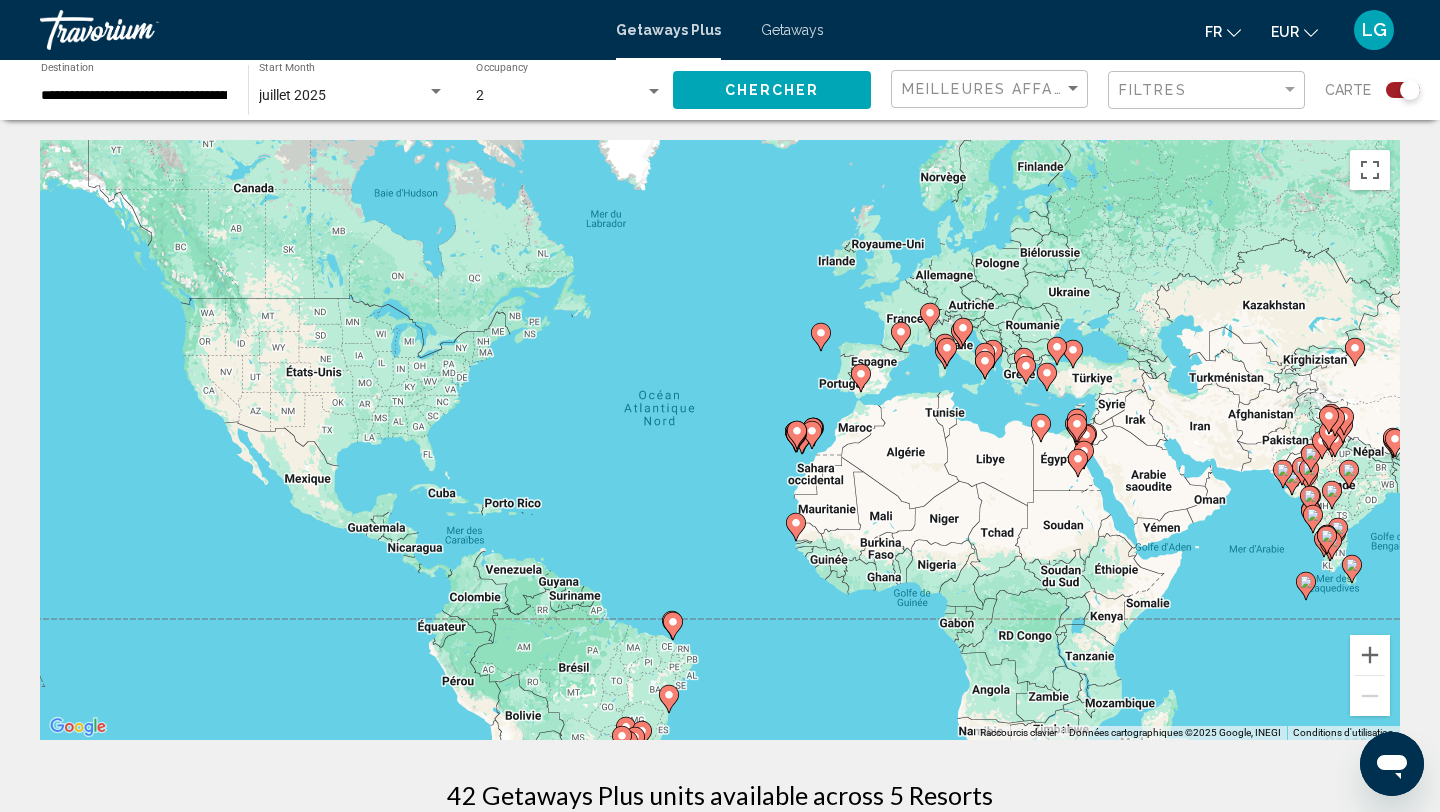 click on "**********" at bounding box center [134, 96] 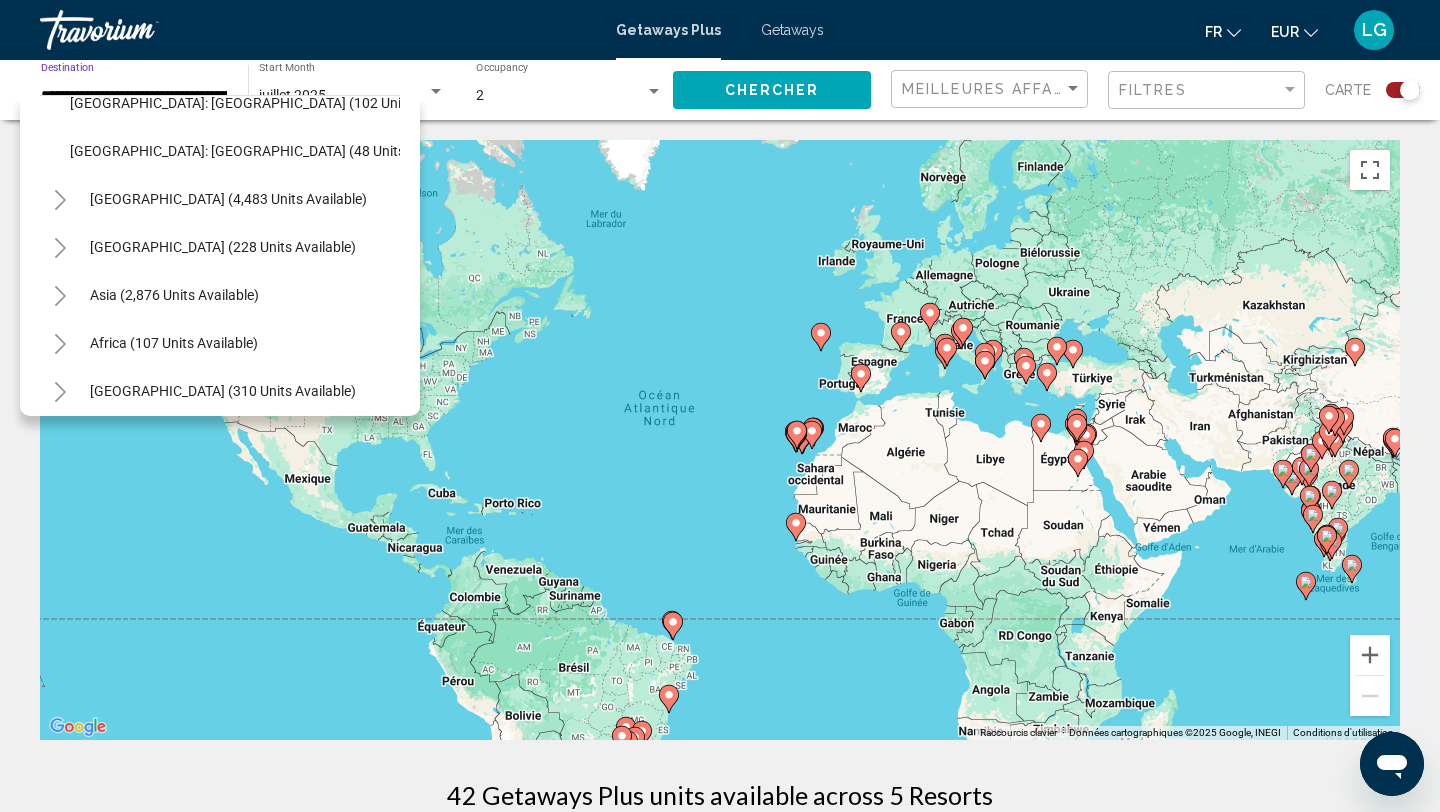 scroll, scrollTop: 416, scrollLeft: 0, axis: vertical 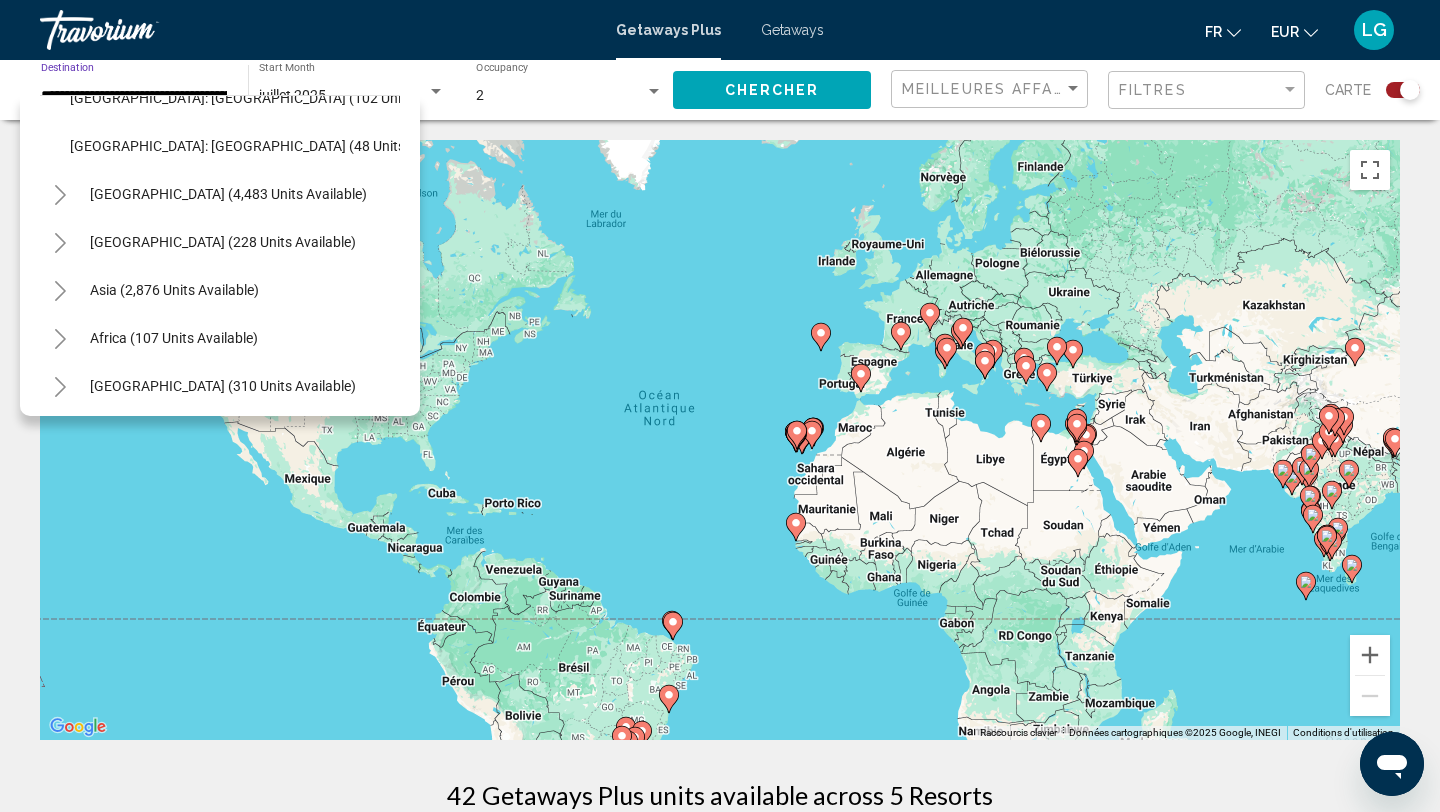 click 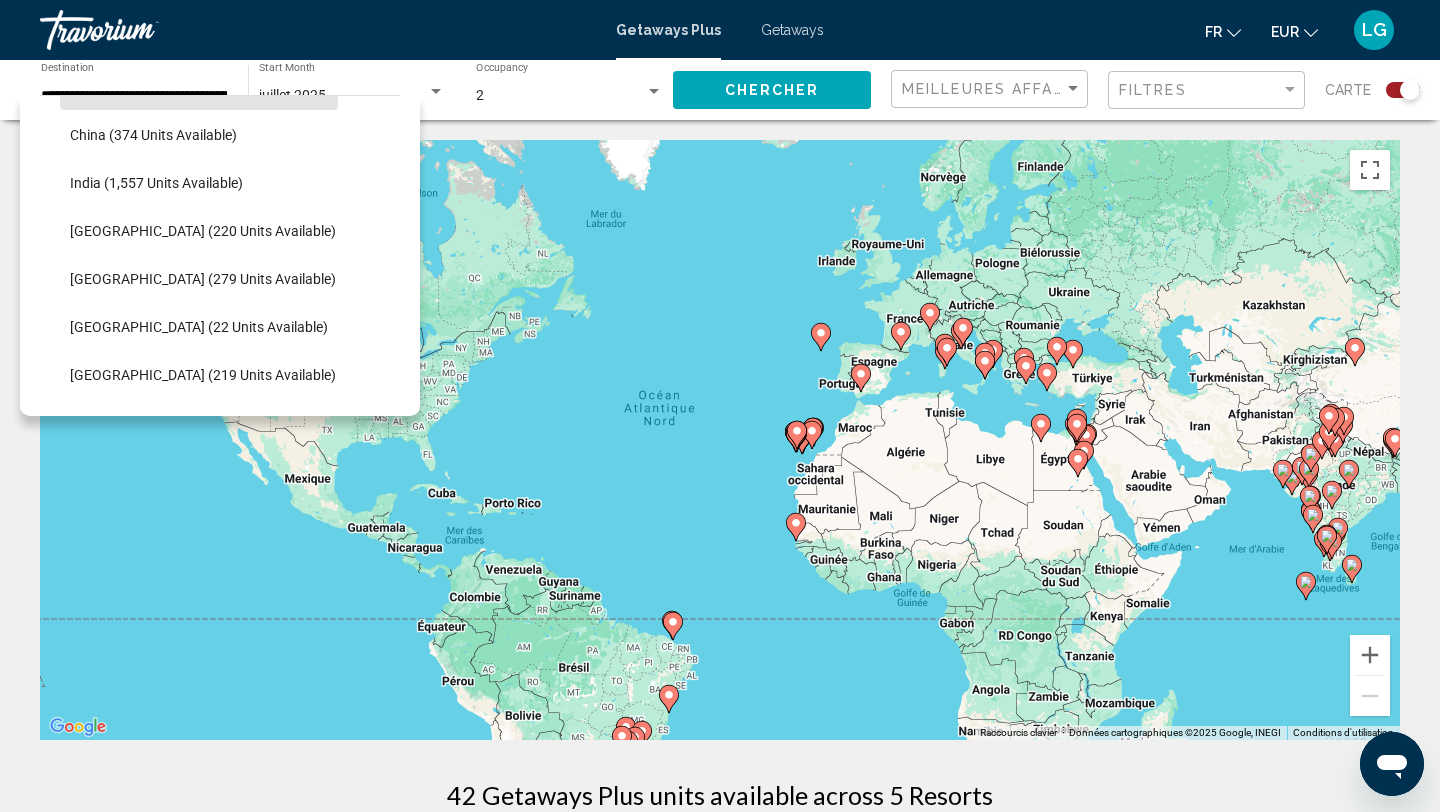 scroll, scrollTop: 670, scrollLeft: 0, axis: vertical 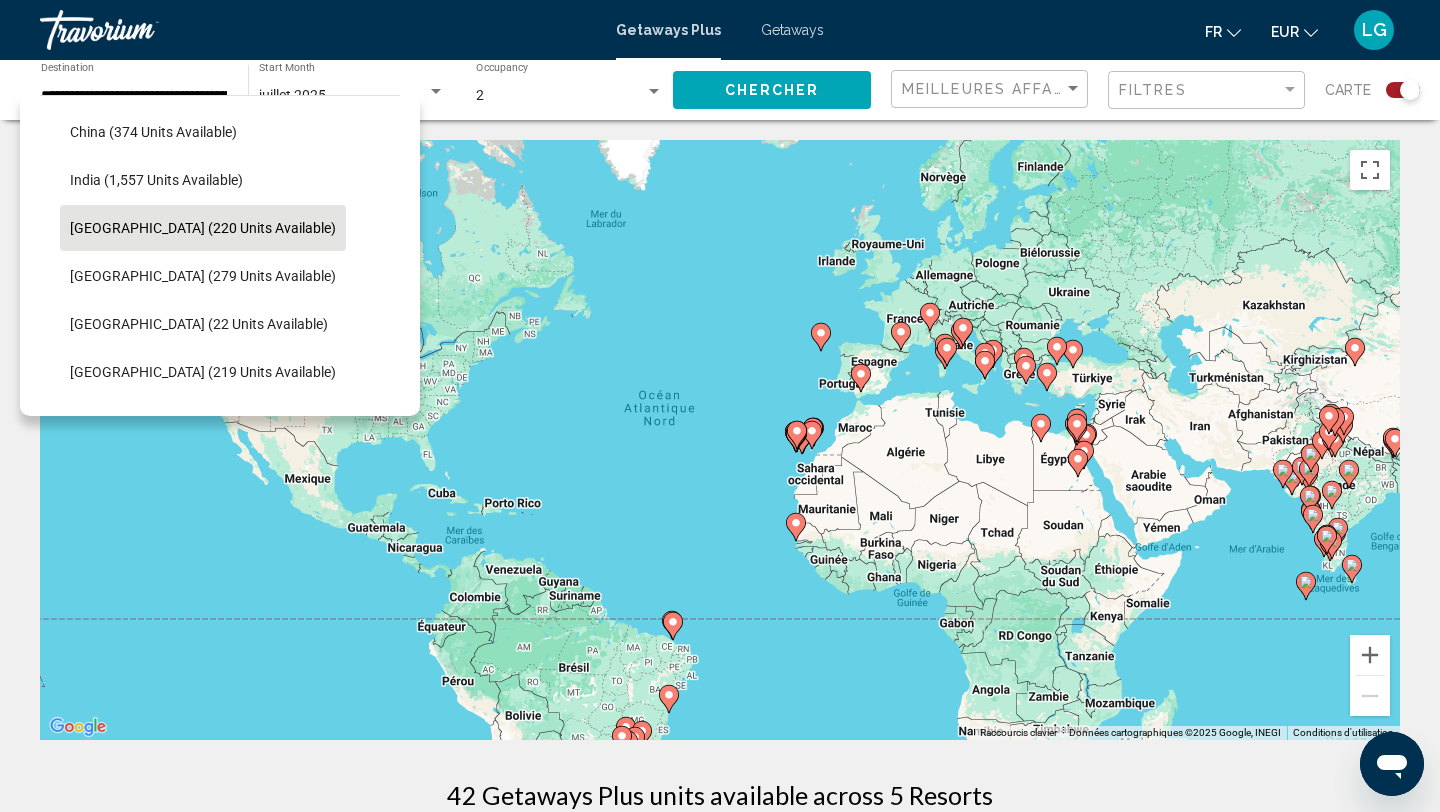 click on "[GEOGRAPHIC_DATA] (220 units available)" 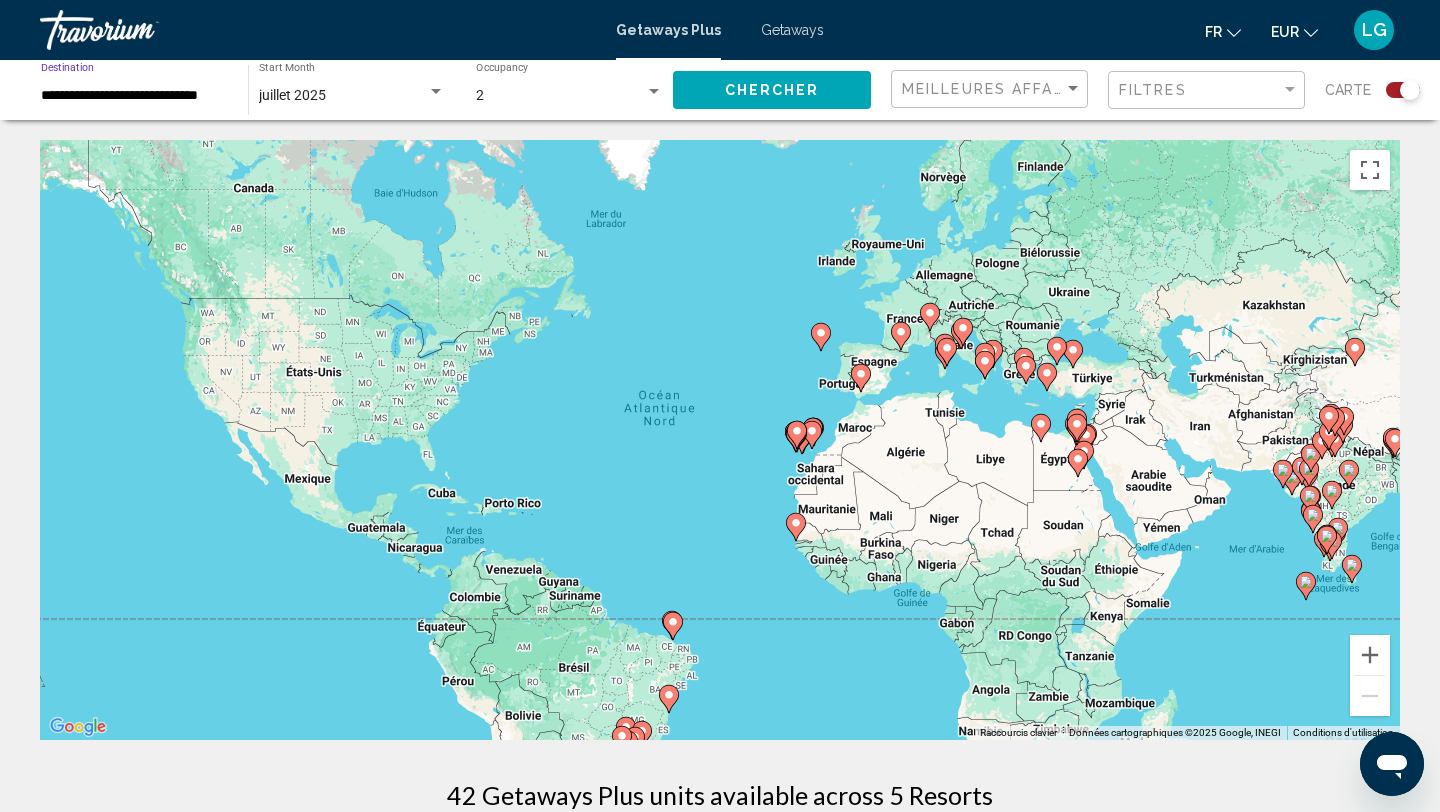 click on "Chercher" 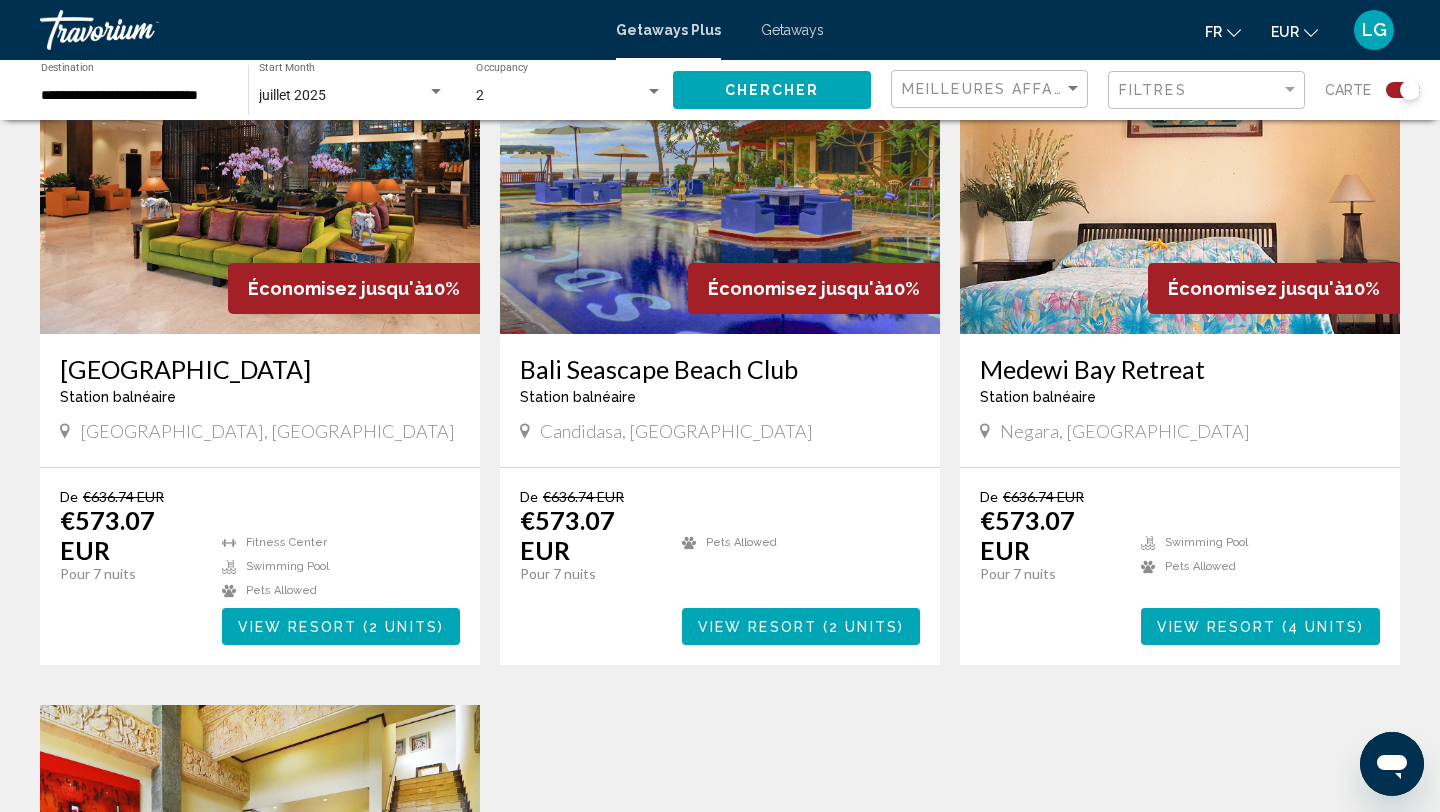 scroll, scrollTop: 807, scrollLeft: 0, axis: vertical 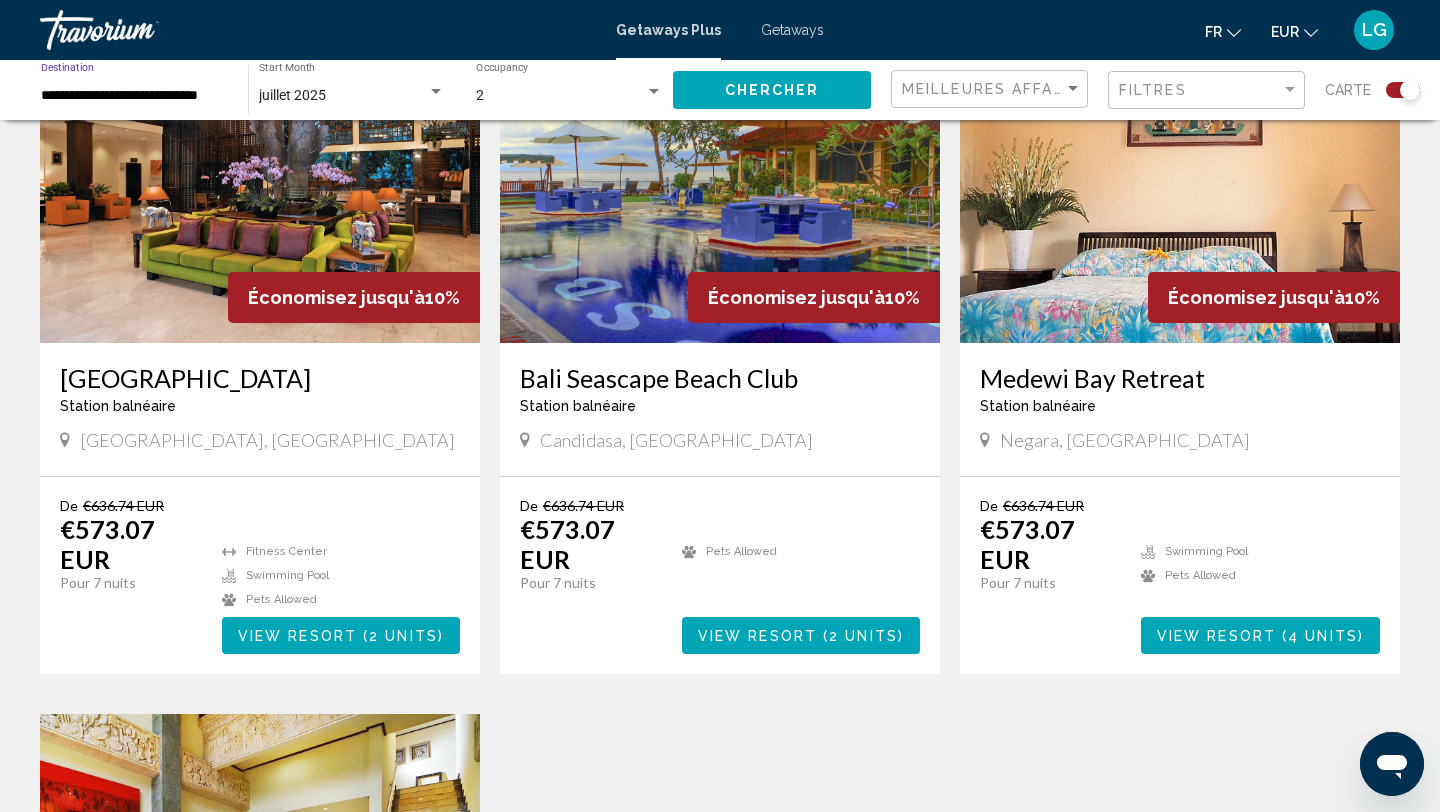 click on "**********" at bounding box center (134, 96) 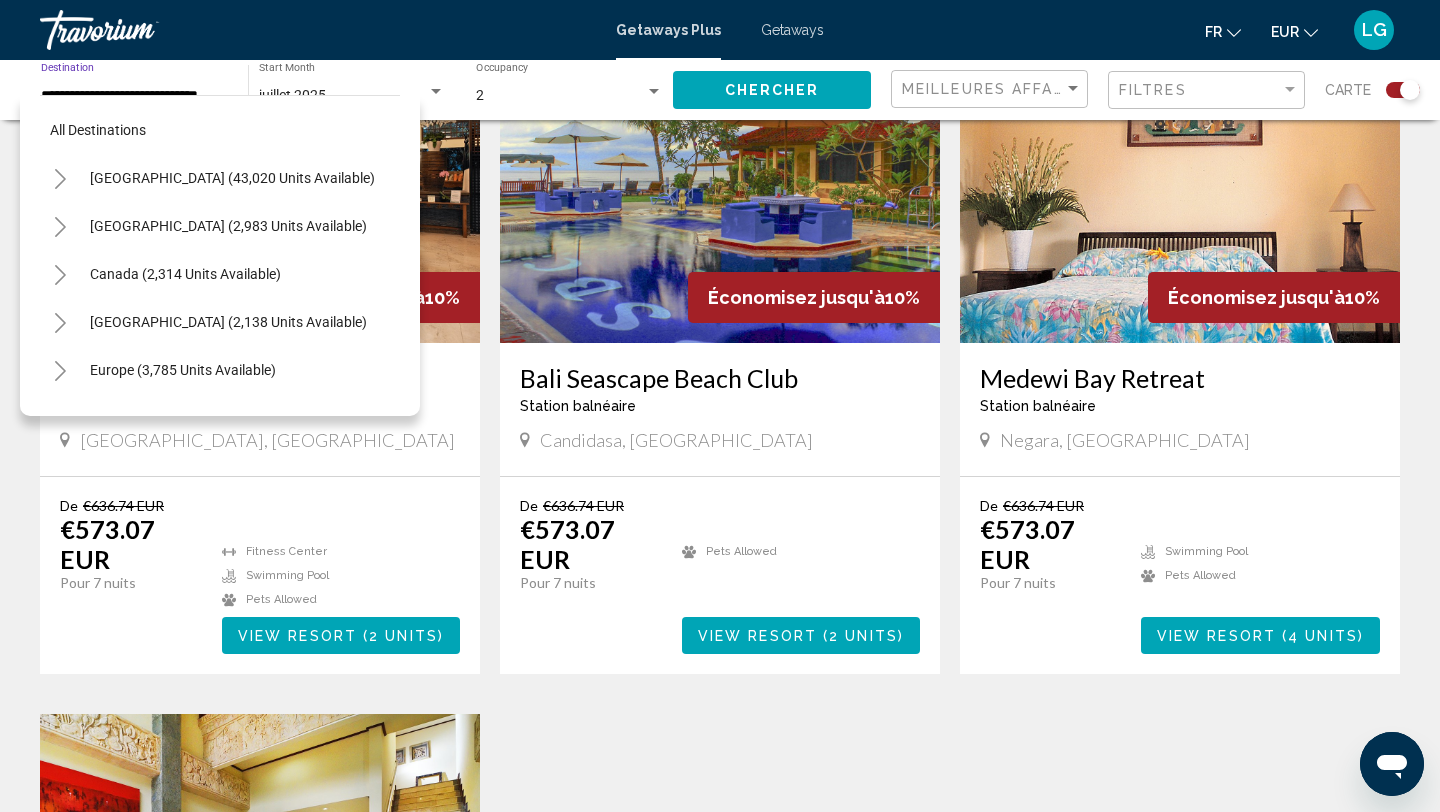 scroll, scrollTop: 551, scrollLeft: 0, axis: vertical 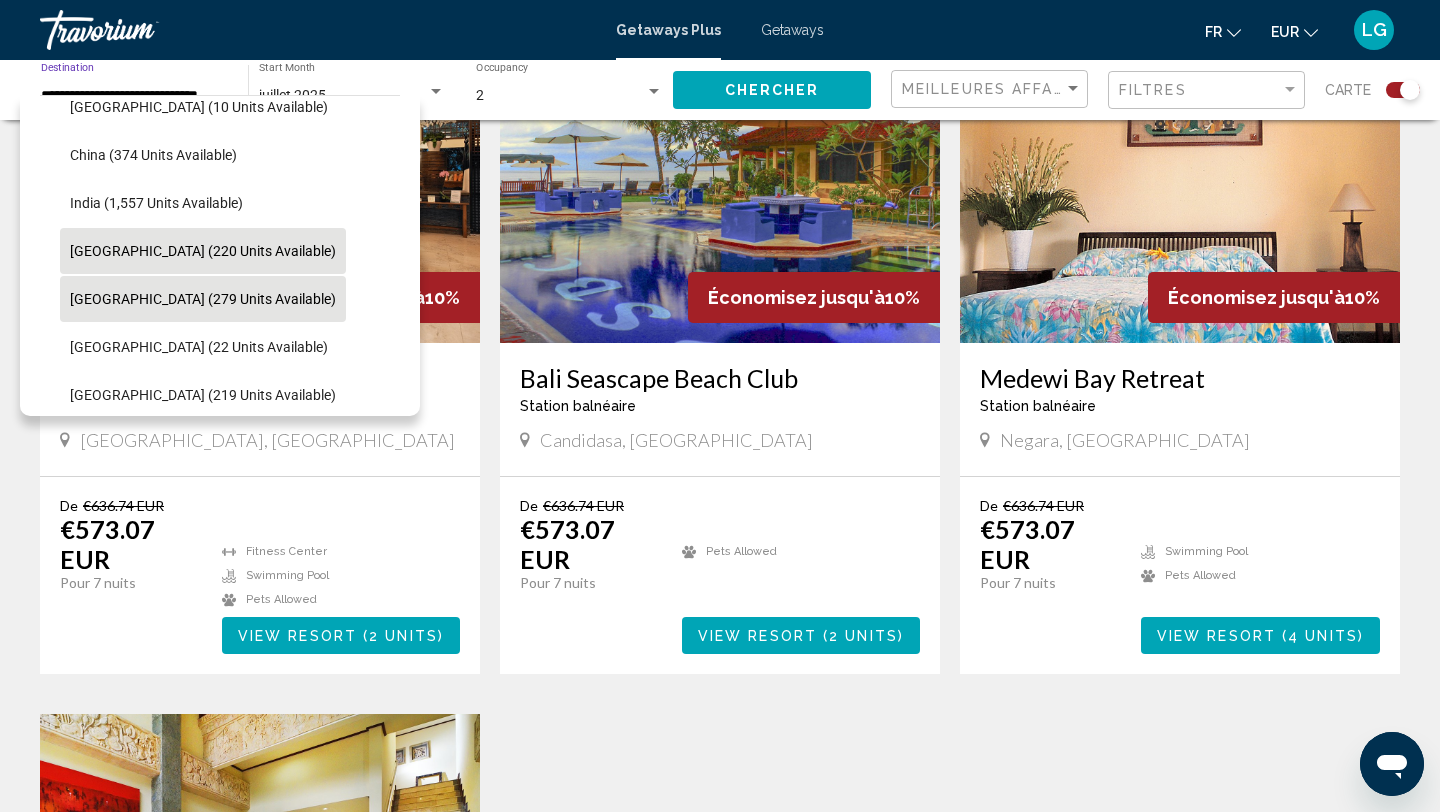 click on "[GEOGRAPHIC_DATA] (279 units available)" 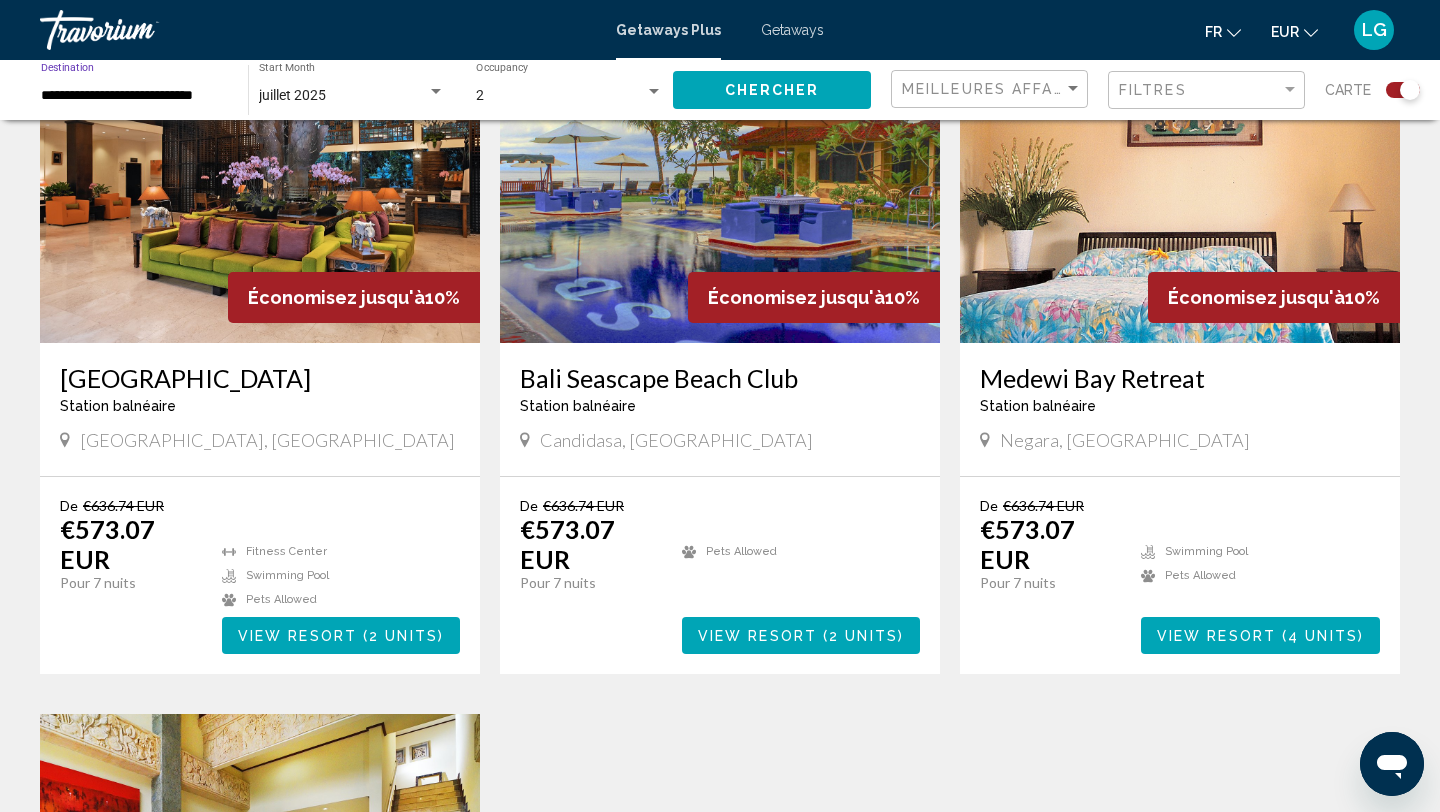 click on "Chercher" 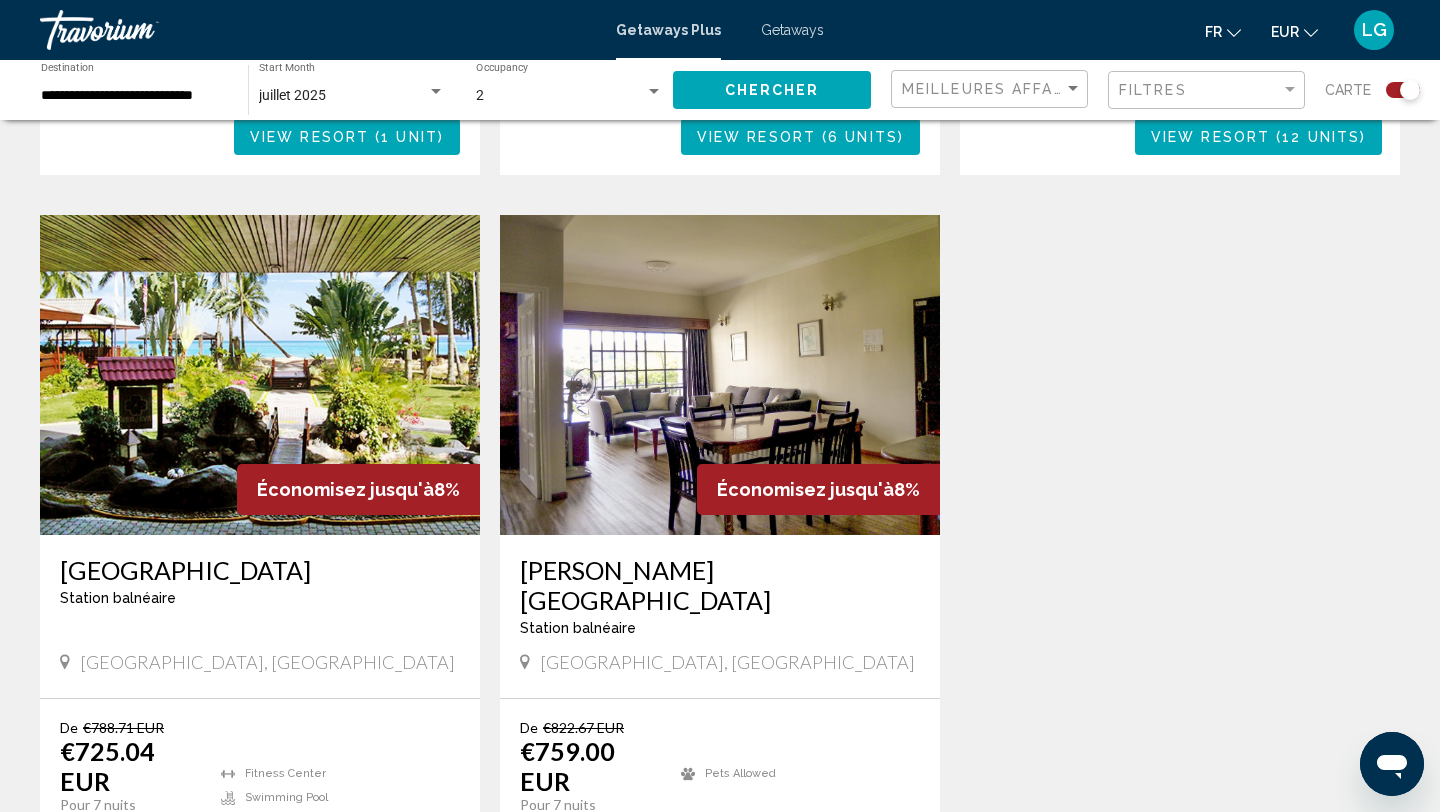 scroll, scrollTop: 2081, scrollLeft: 0, axis: vertical 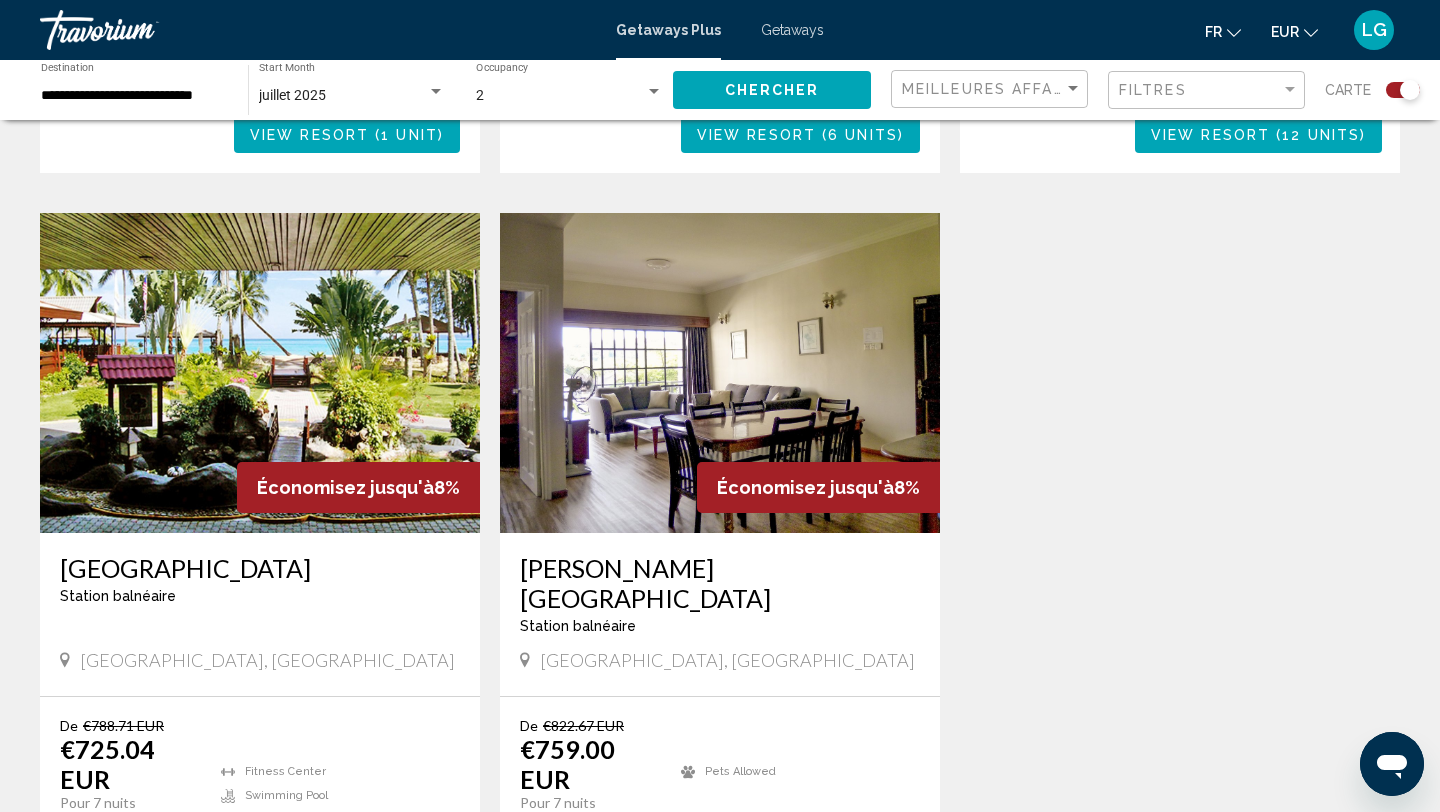 click on "**********" at bounding box center (134, 96) 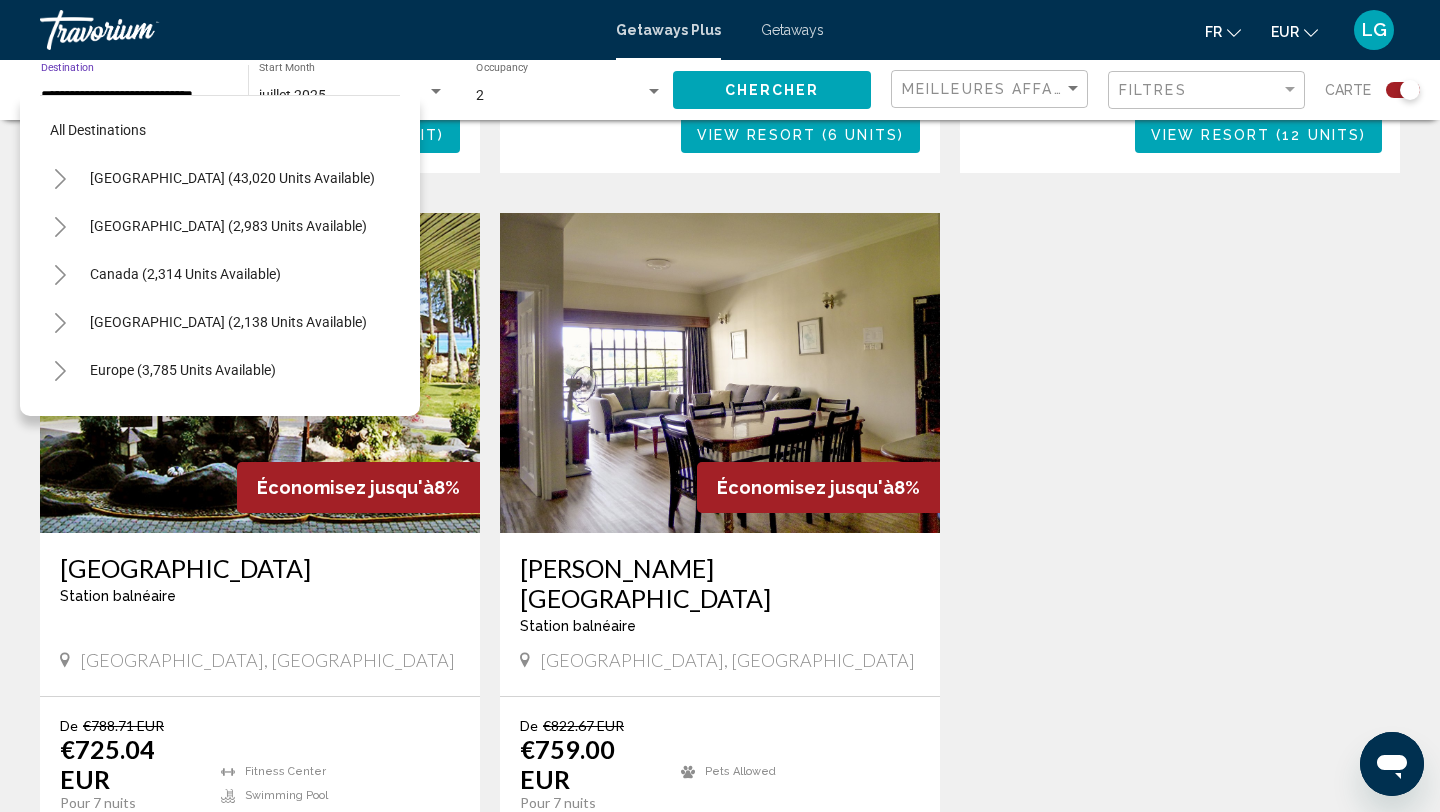 scroll, scrollTop: 599, scrollLeft: 0, axis: vertical 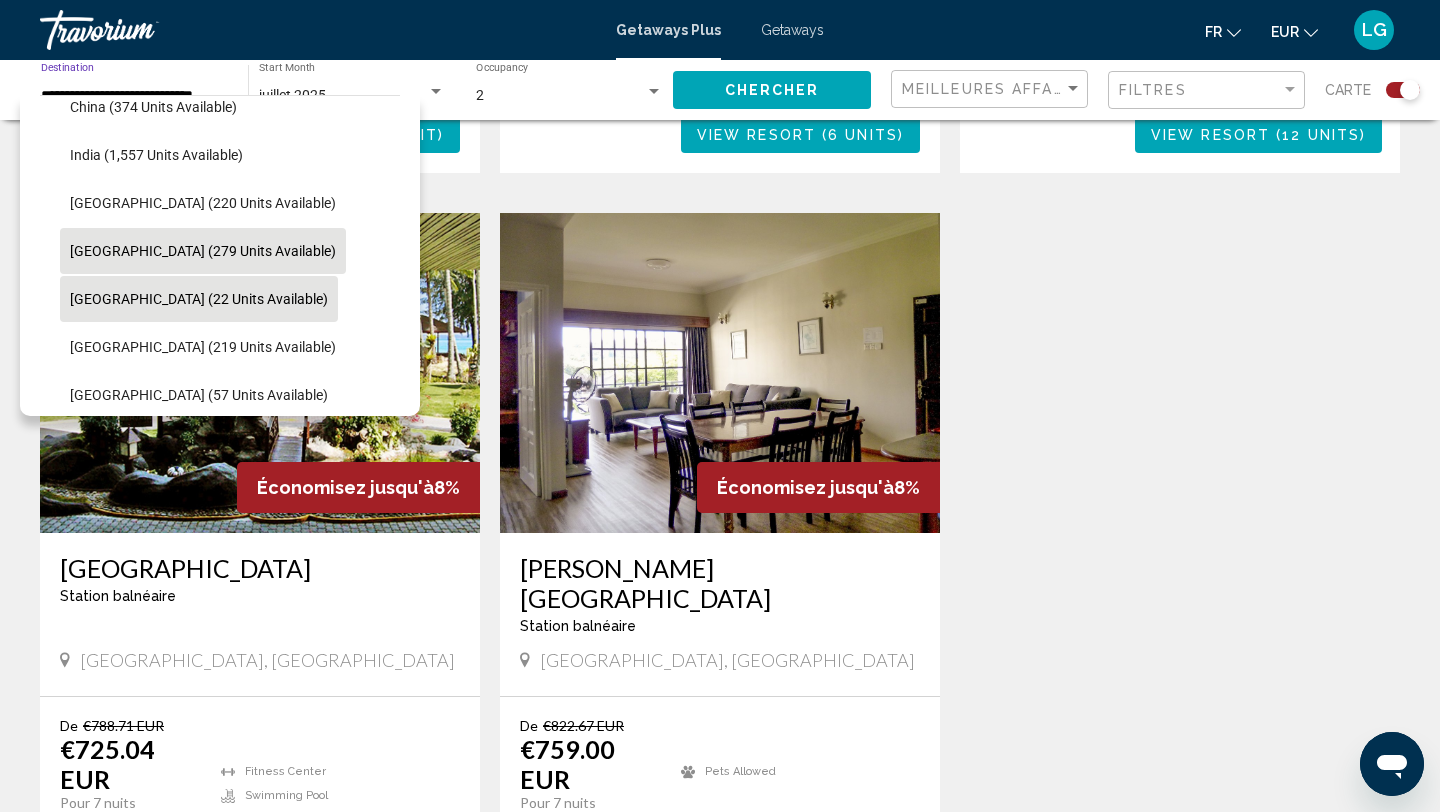 click on "[GEOGRAPHIC_DATA] (22 units available)" 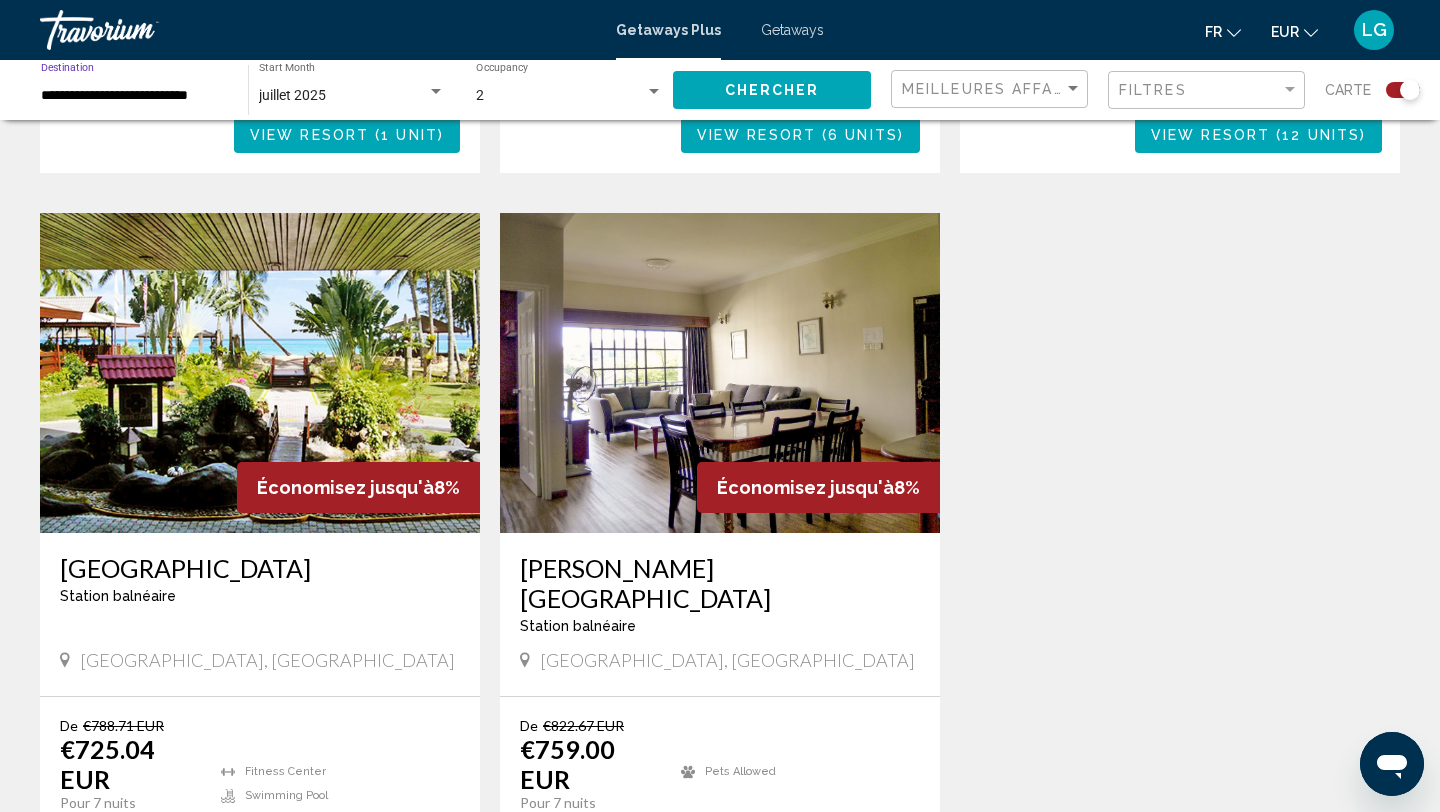 click on "Chercher" 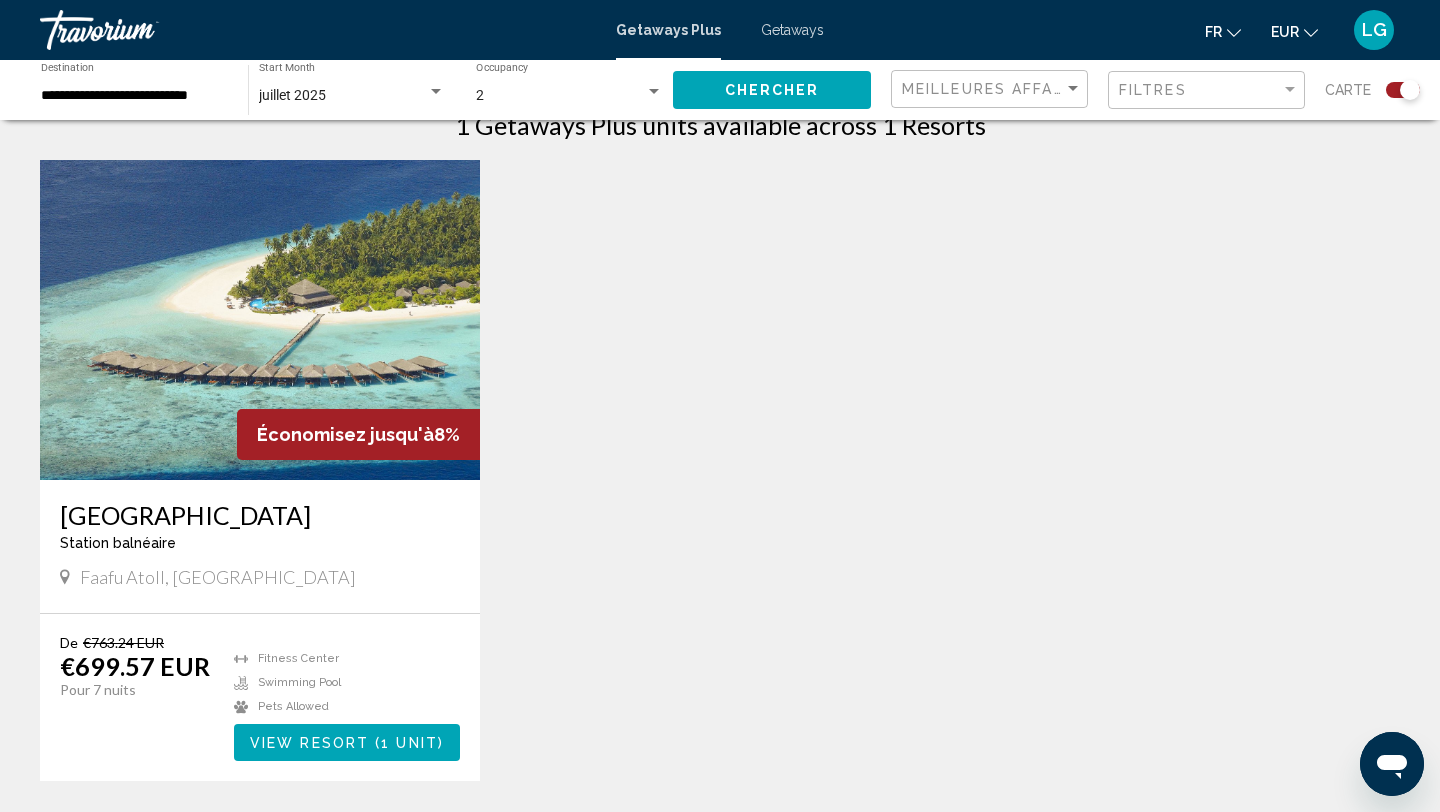 scroll, scrollTop: 672, scrollLeft: 0, axis: vertical 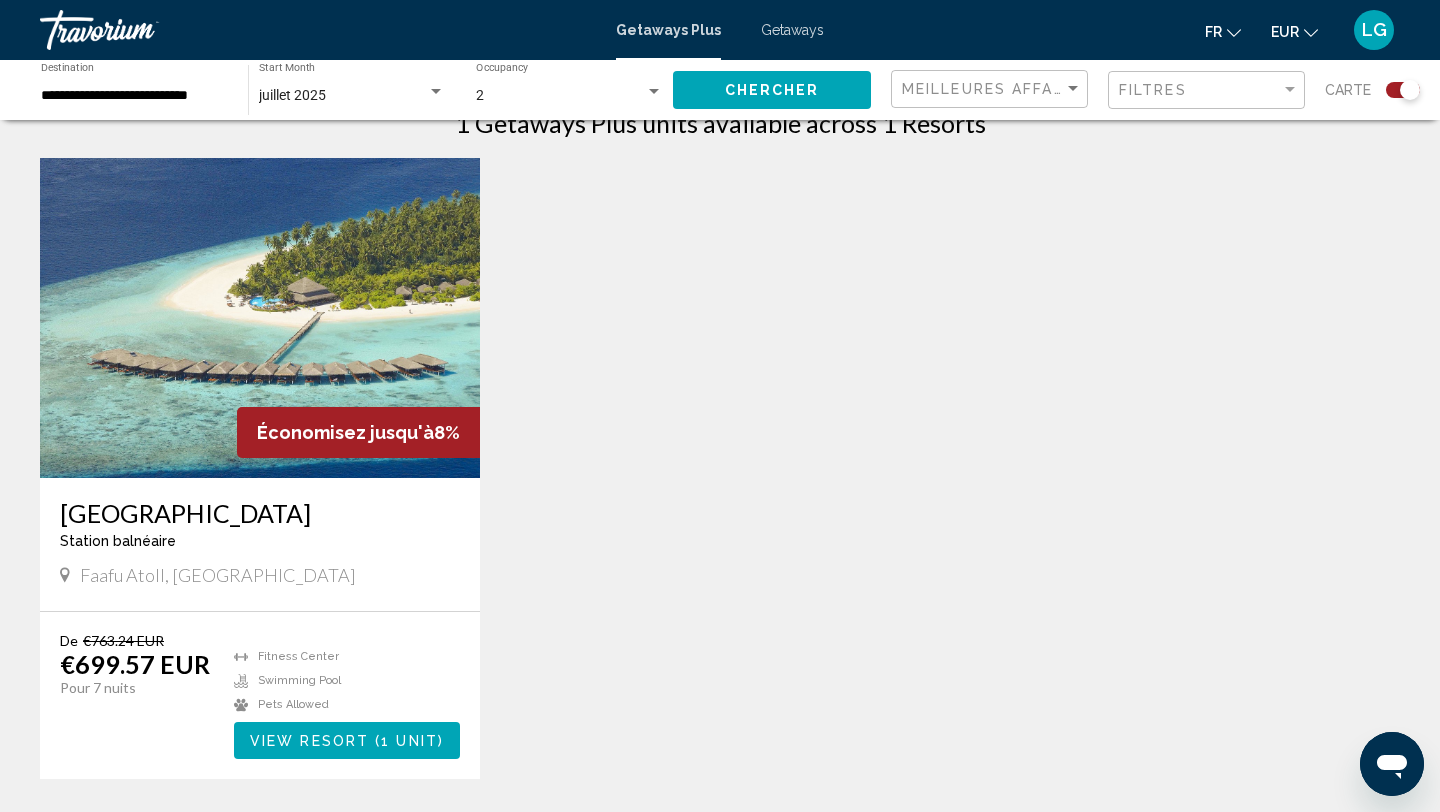 click on "**********" 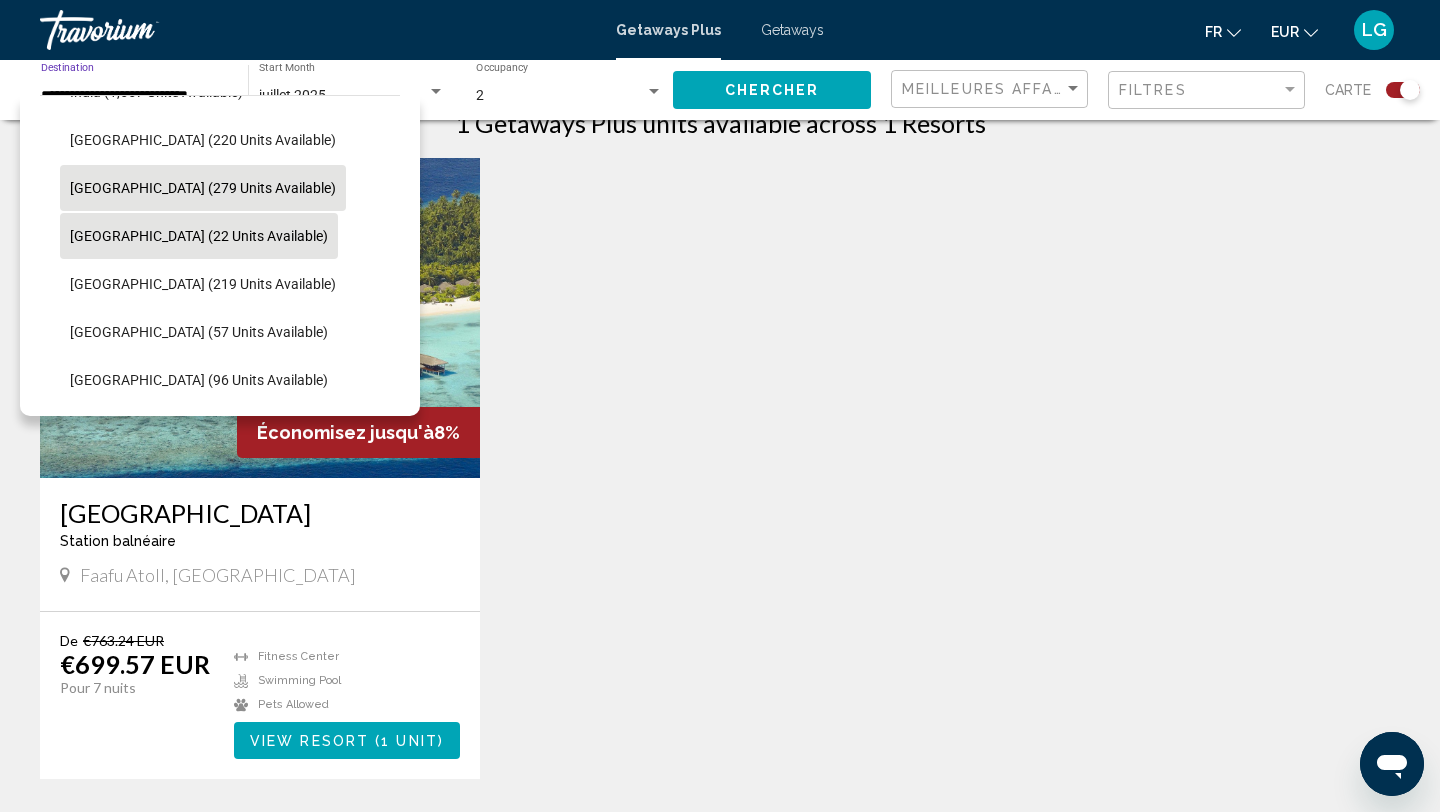 scroll, scrollTop: 691, scrollLeft: 0, axis: vertical 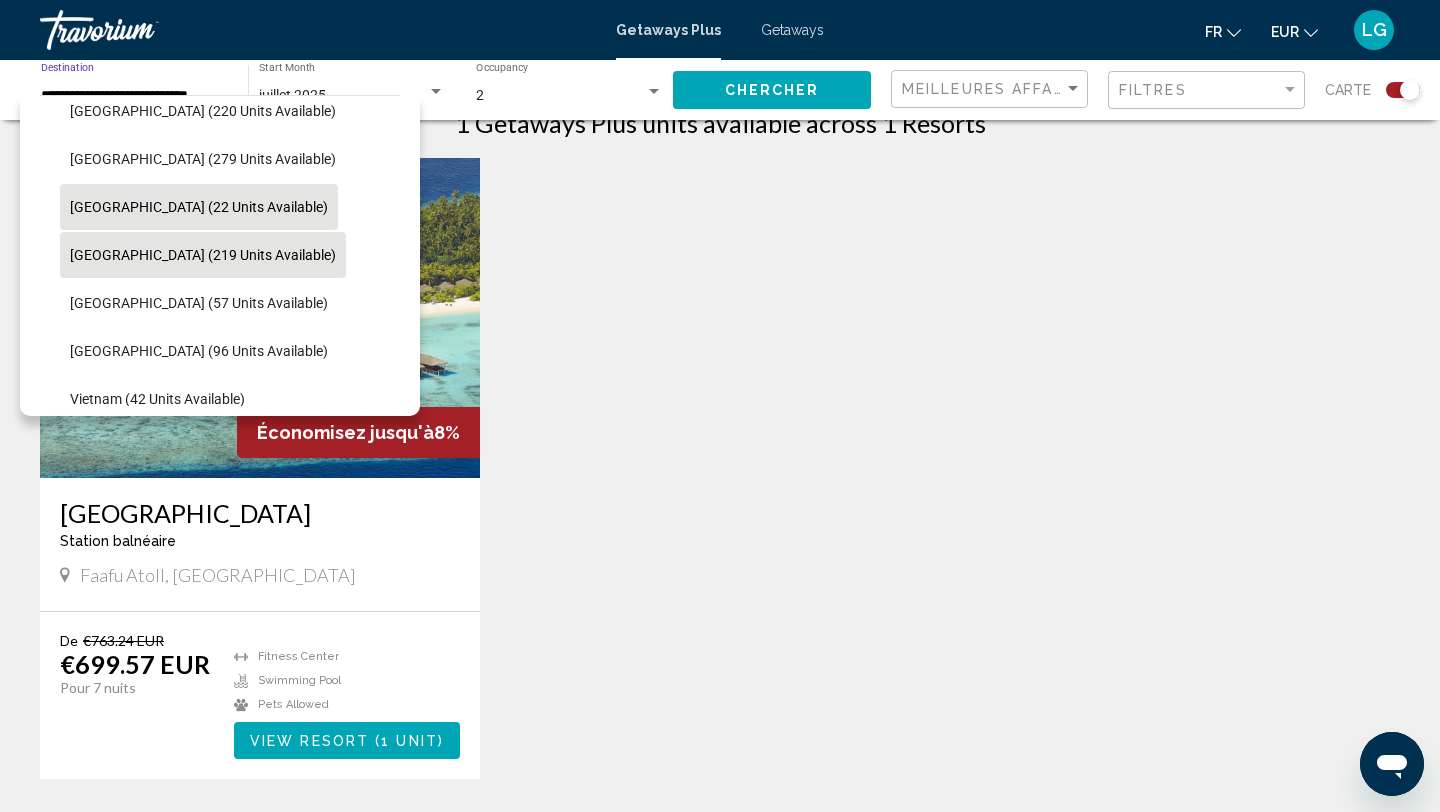 click on "[GEOGRAPHIC_DATA] (219 units available)" 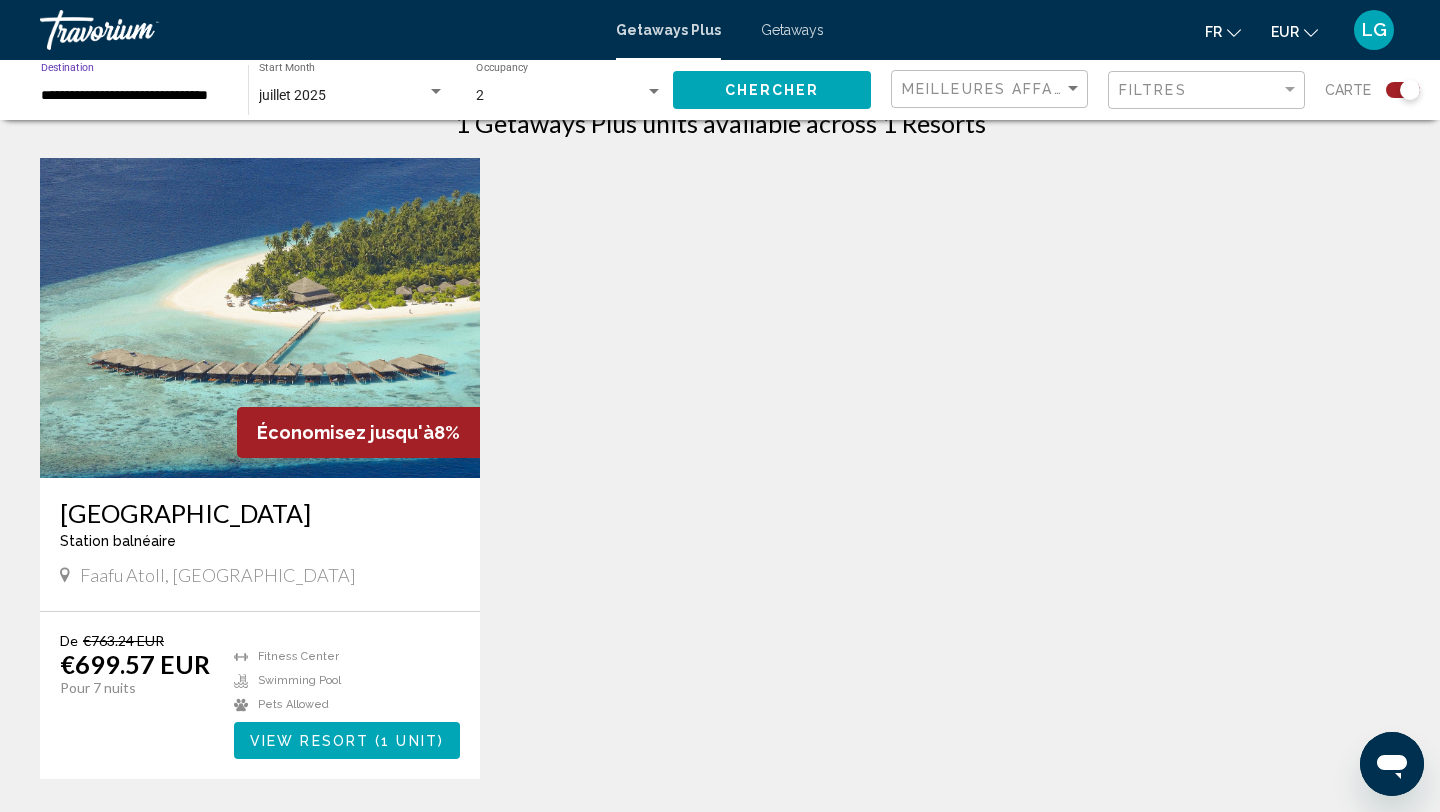 click on "Chercher" 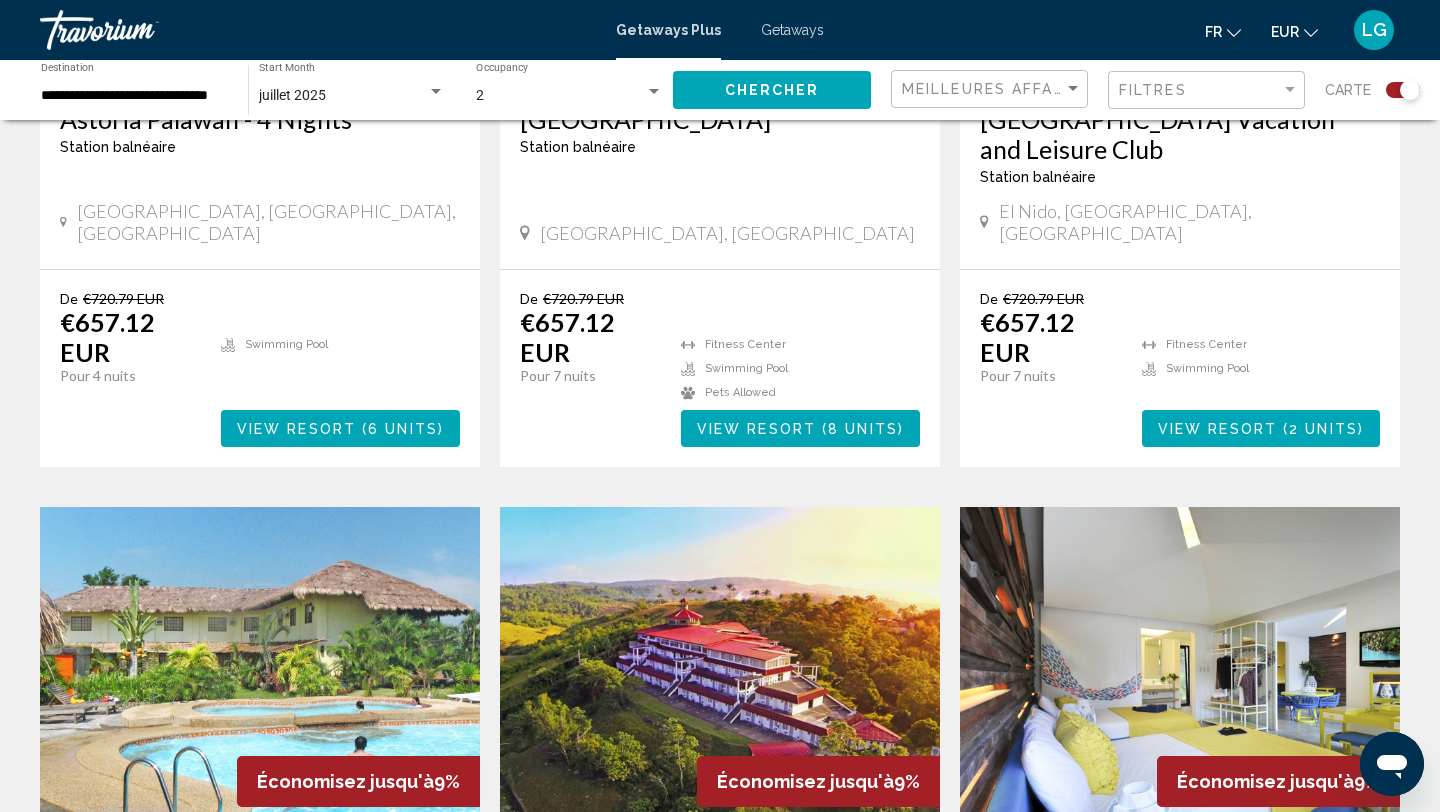 scroll, scrollTop: 1676, scrollLeft: 0, axis: vertical 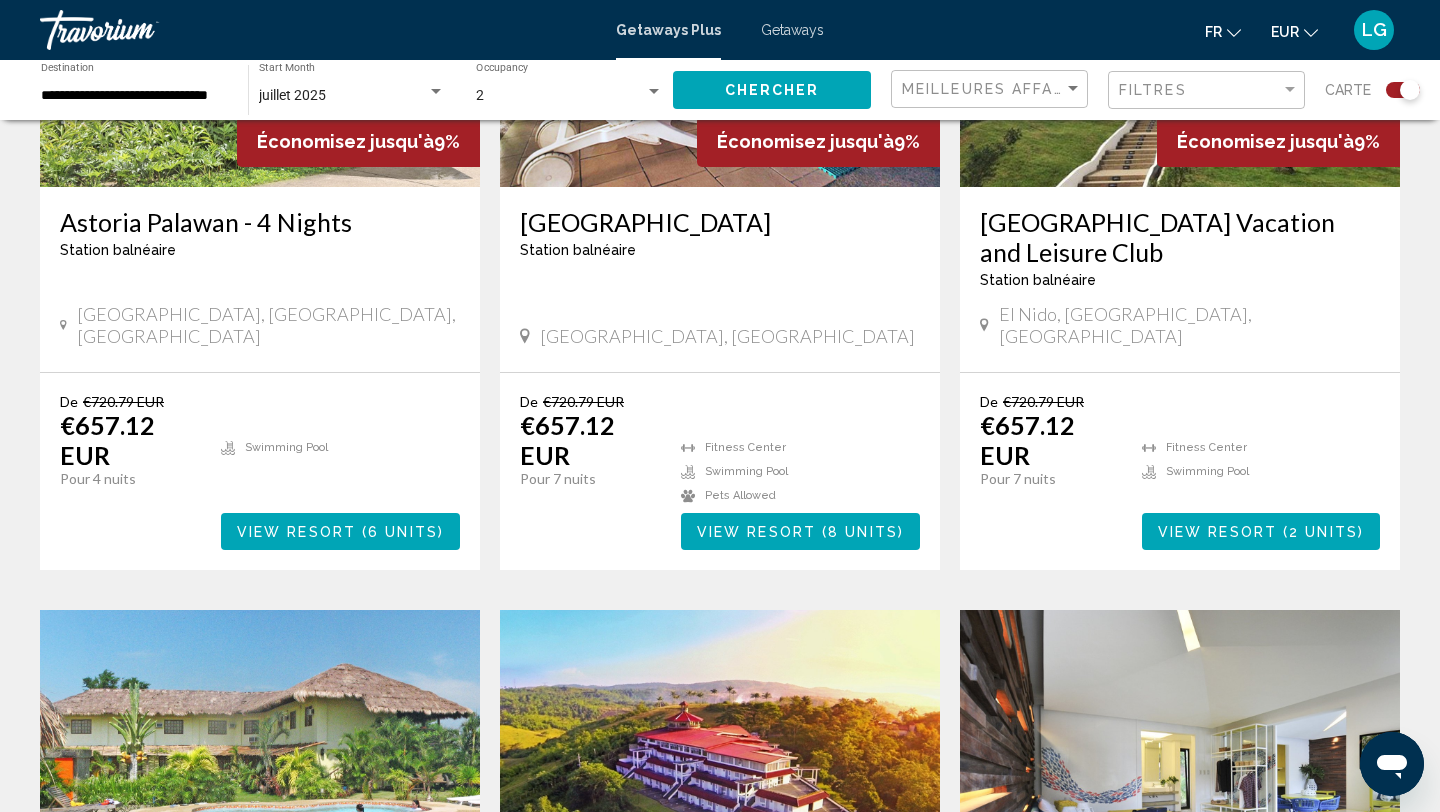 click on "**********" at bounding box center (134, 96) 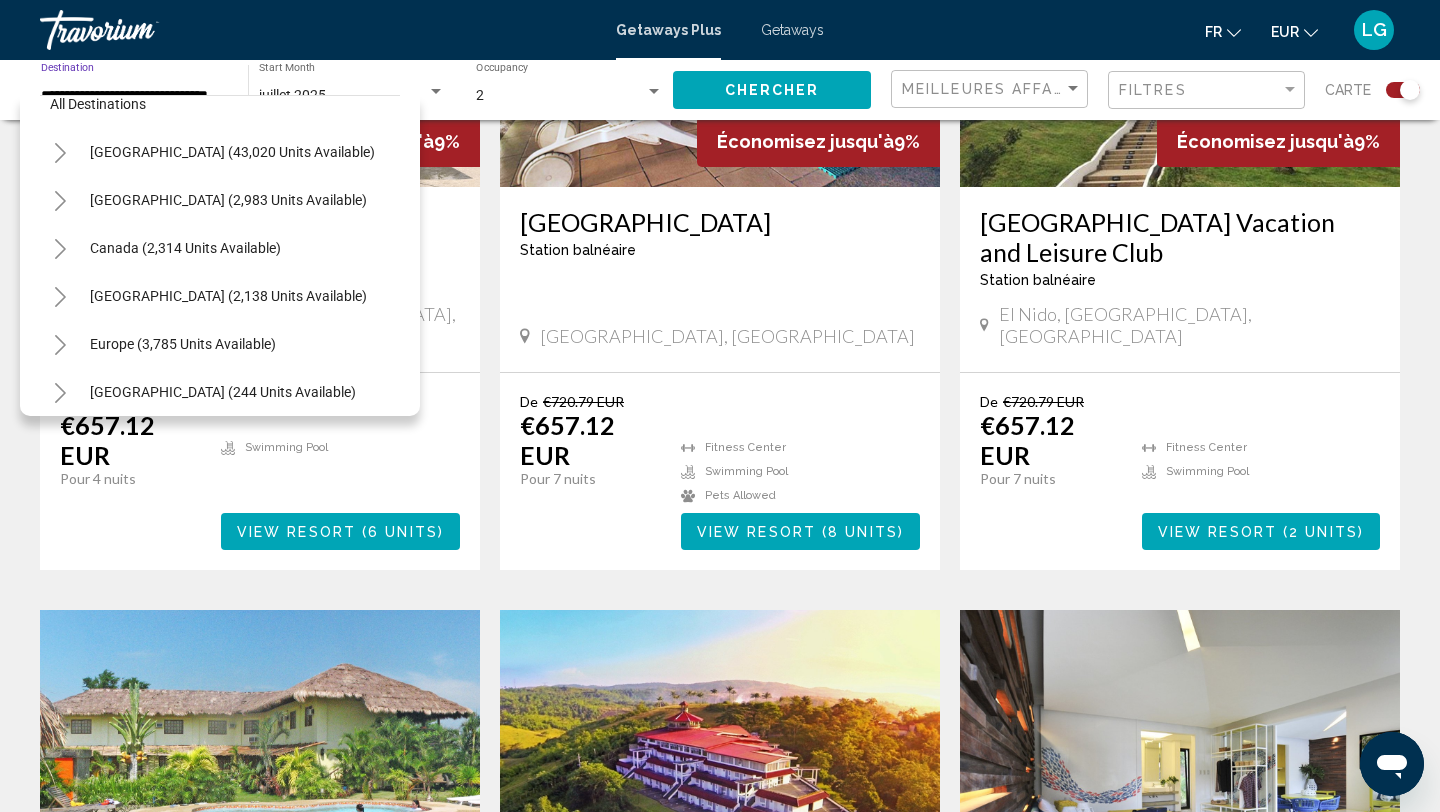 scroll, scrollTop: 0, scrollLeft: 0, axis: both 